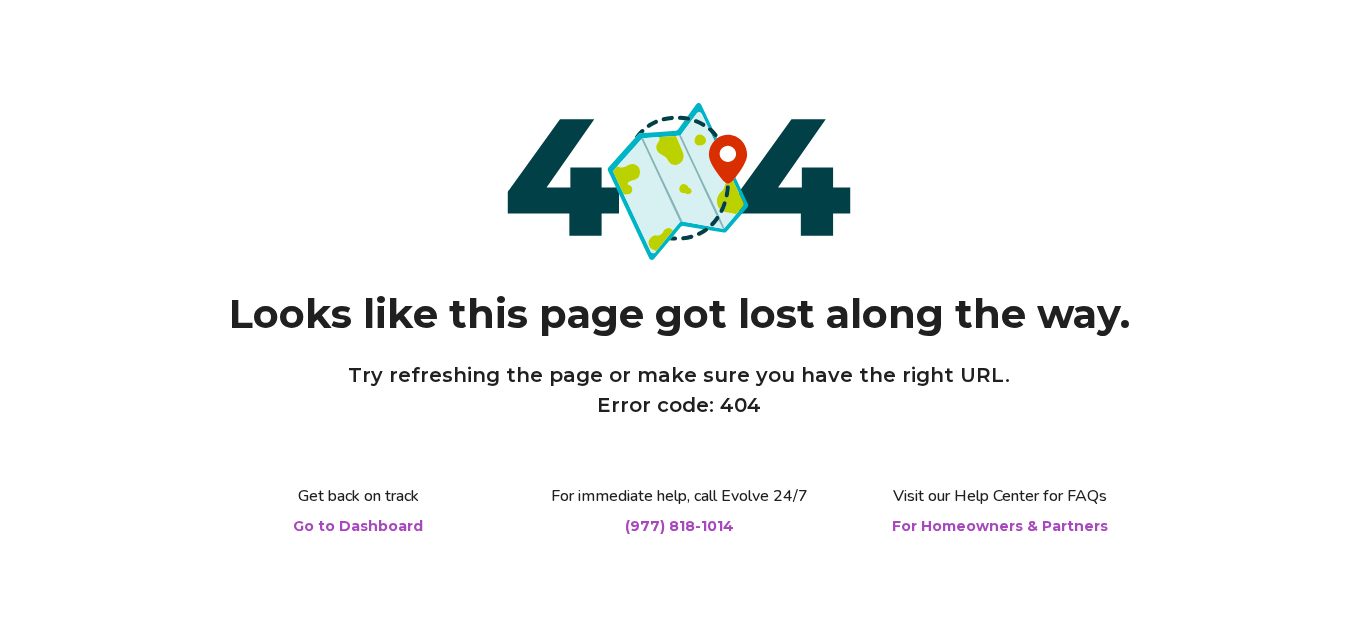 scroll, scrollTop: 0, scrollLeft: 0, axis: both 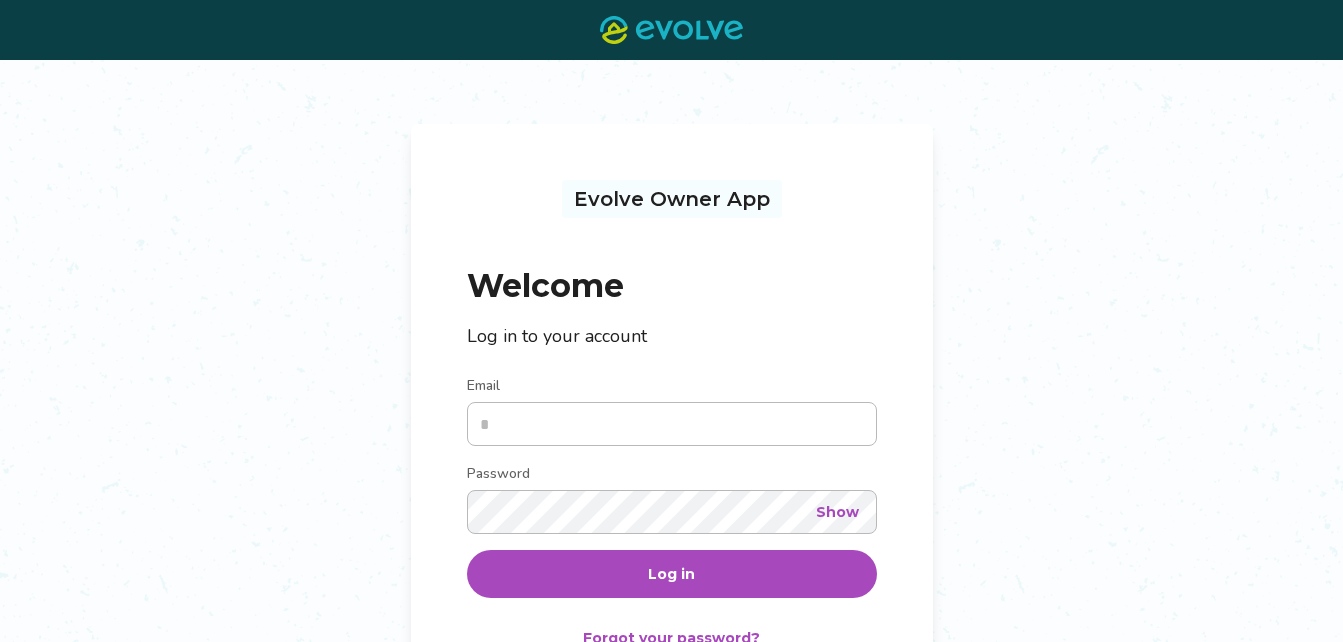 type on "**********" 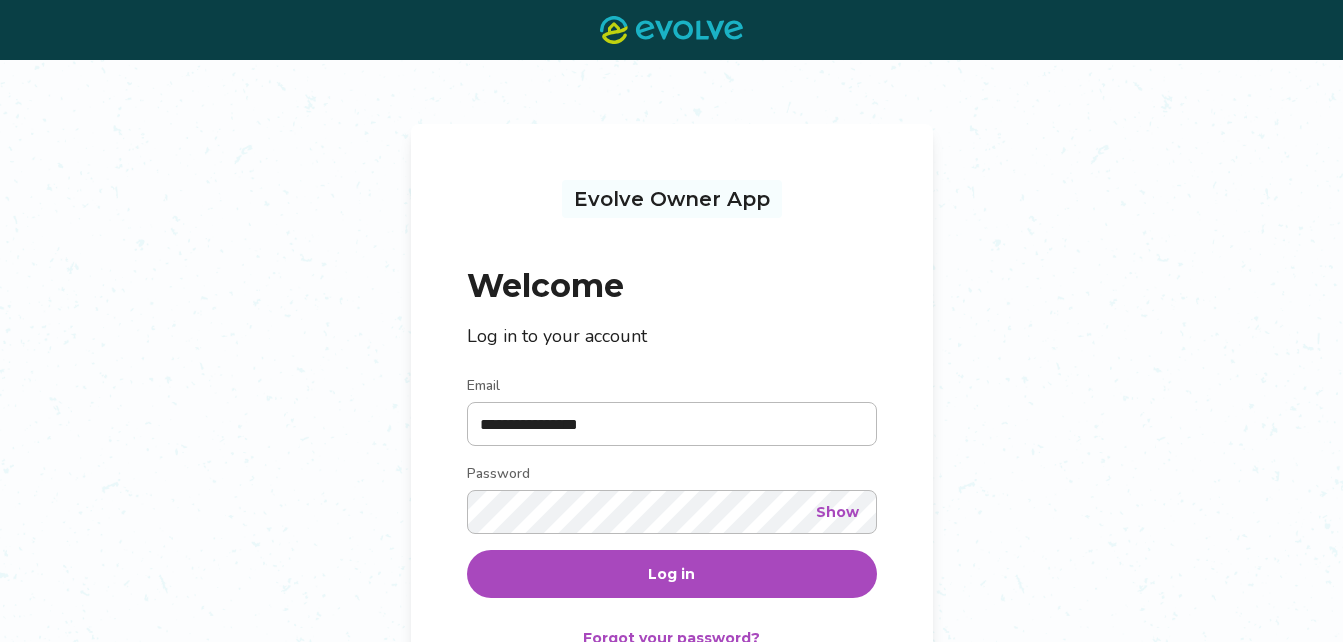 click on "Log in" at bounding box center (671, 574) 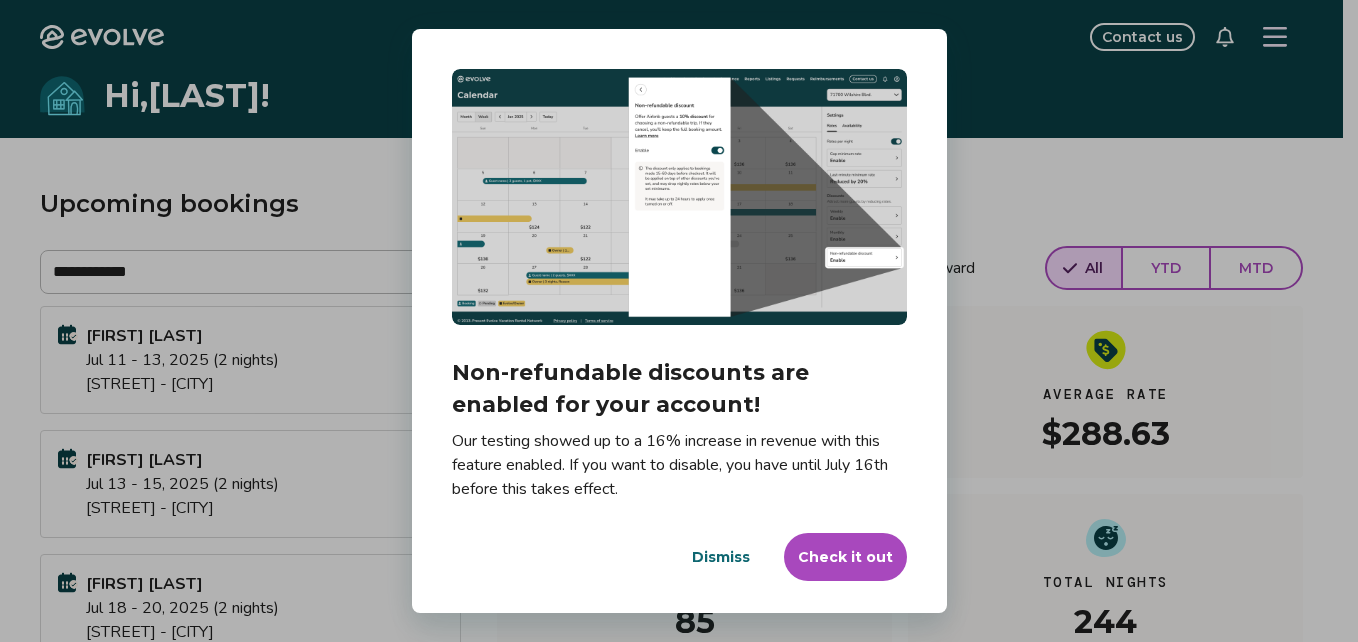 click on "Check it out" at bounding box center (845, 557) 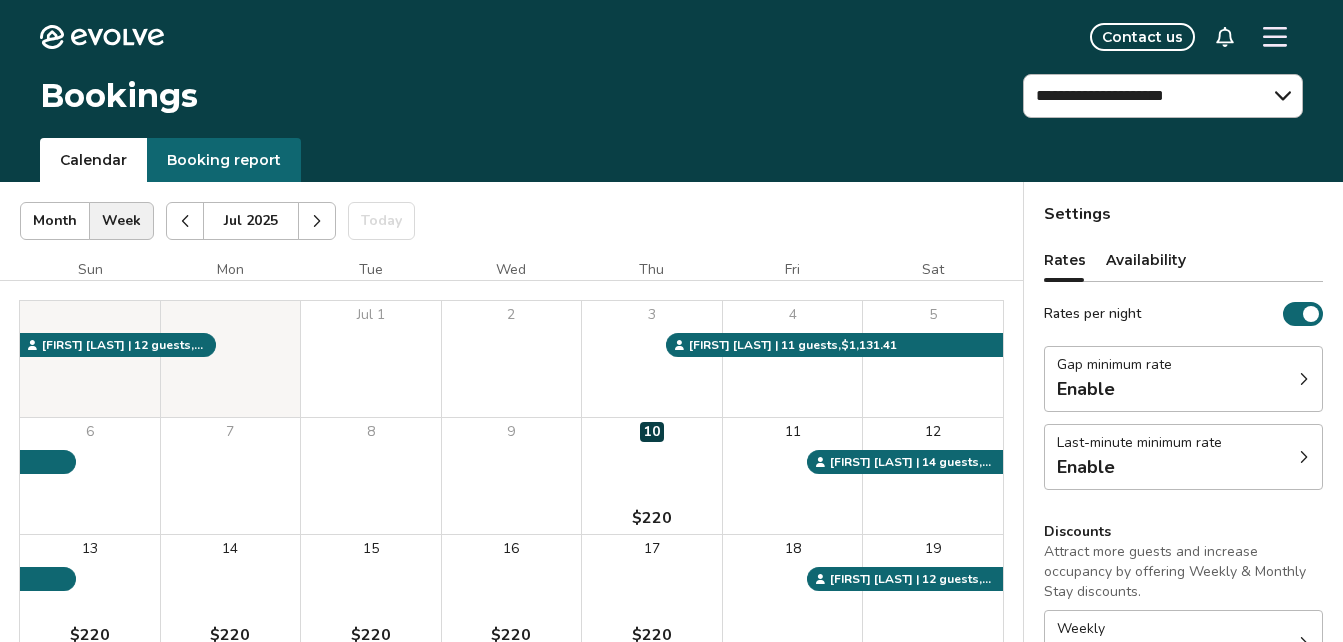 click on "Rates per night" at bounding box center (1303, 314) 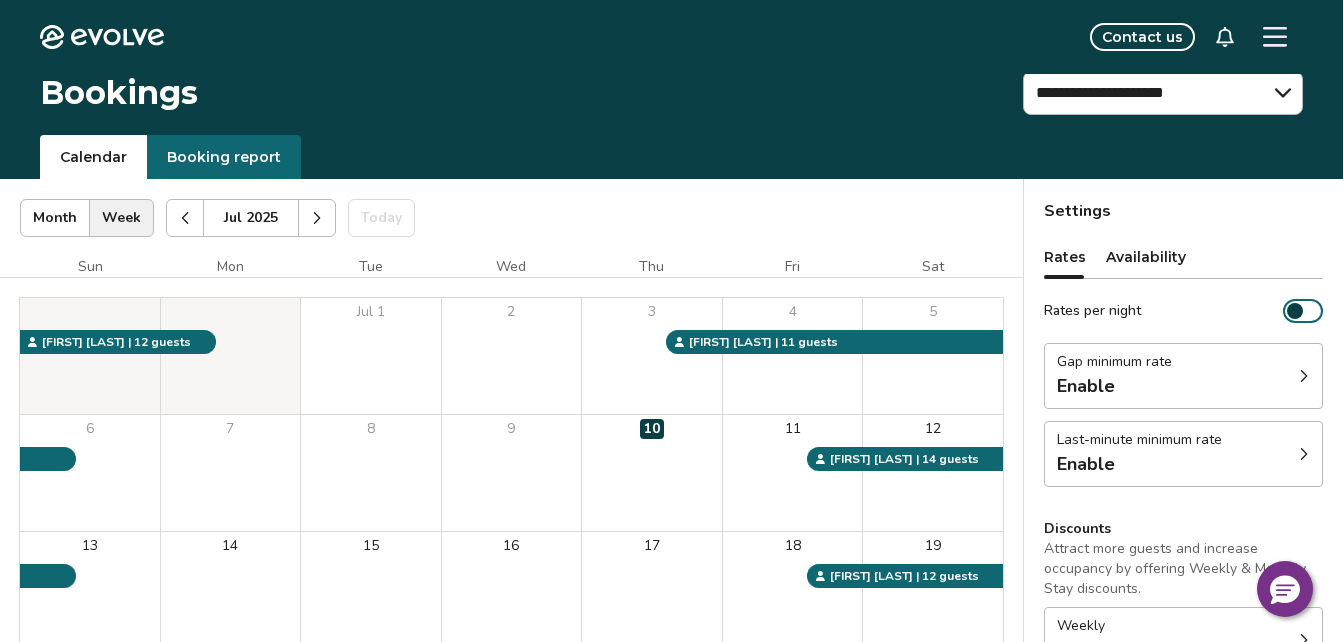 scroll, scrollTop: 0, scrollLeft: 0, axis: both 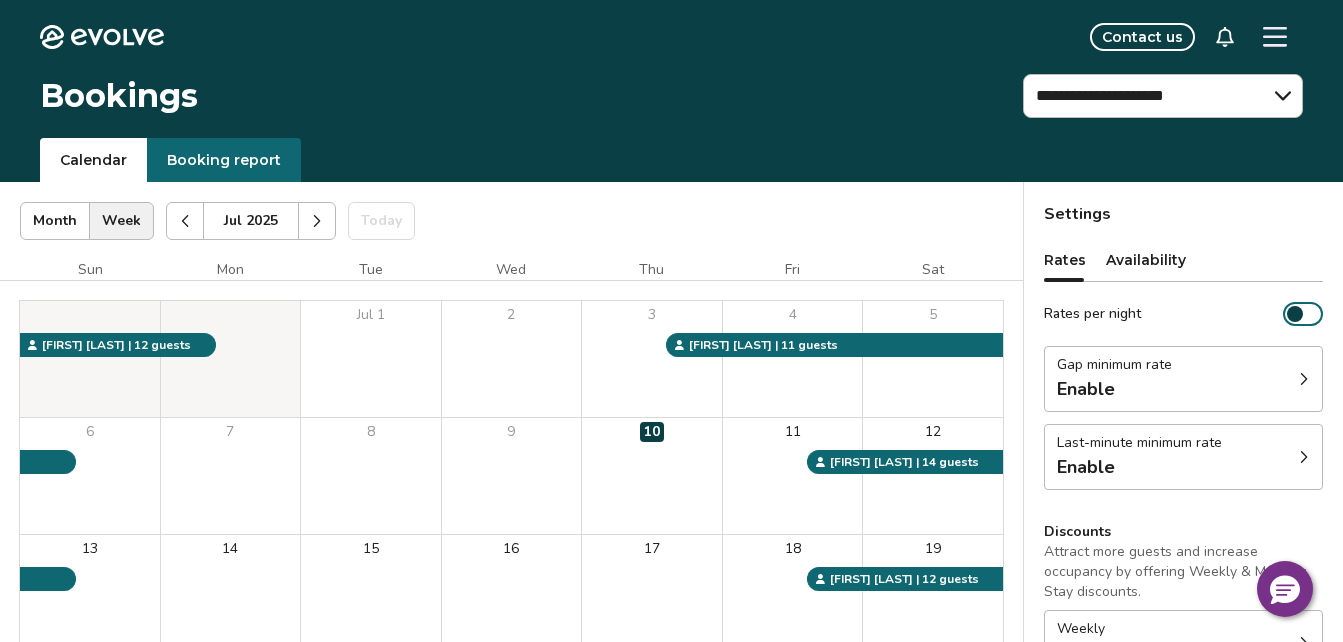 click at bounding box center [1295, 314] 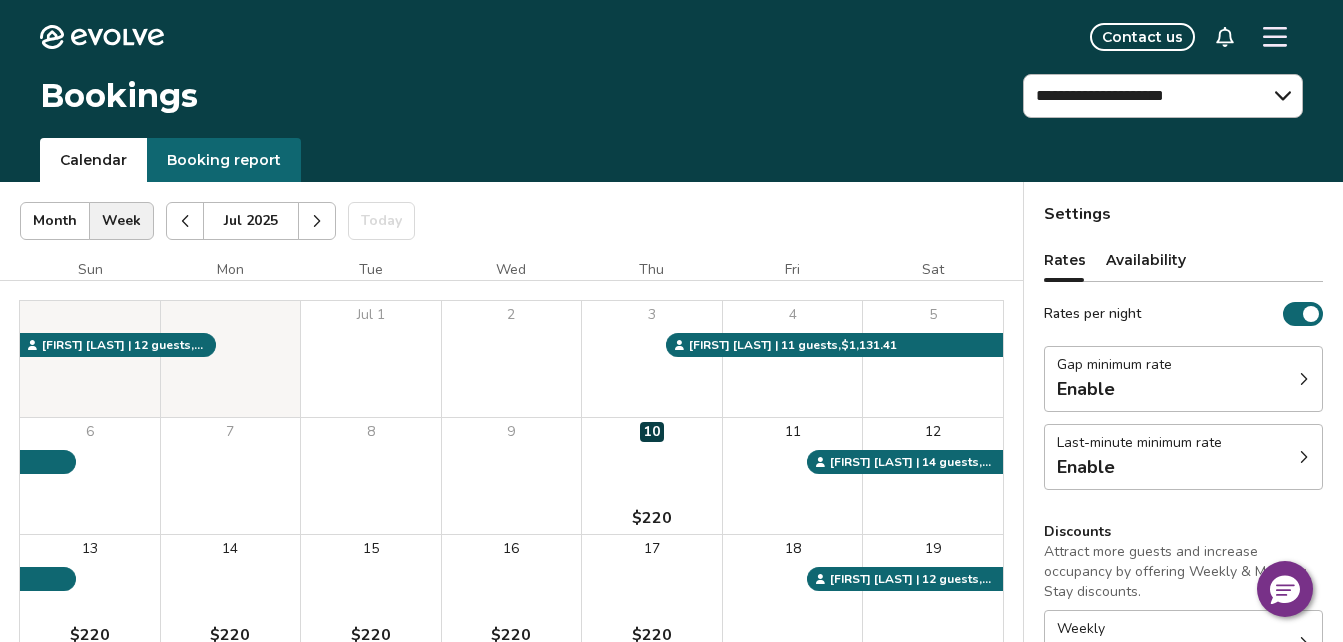 click on "Rates per night" at bounding box center [1303, 314] 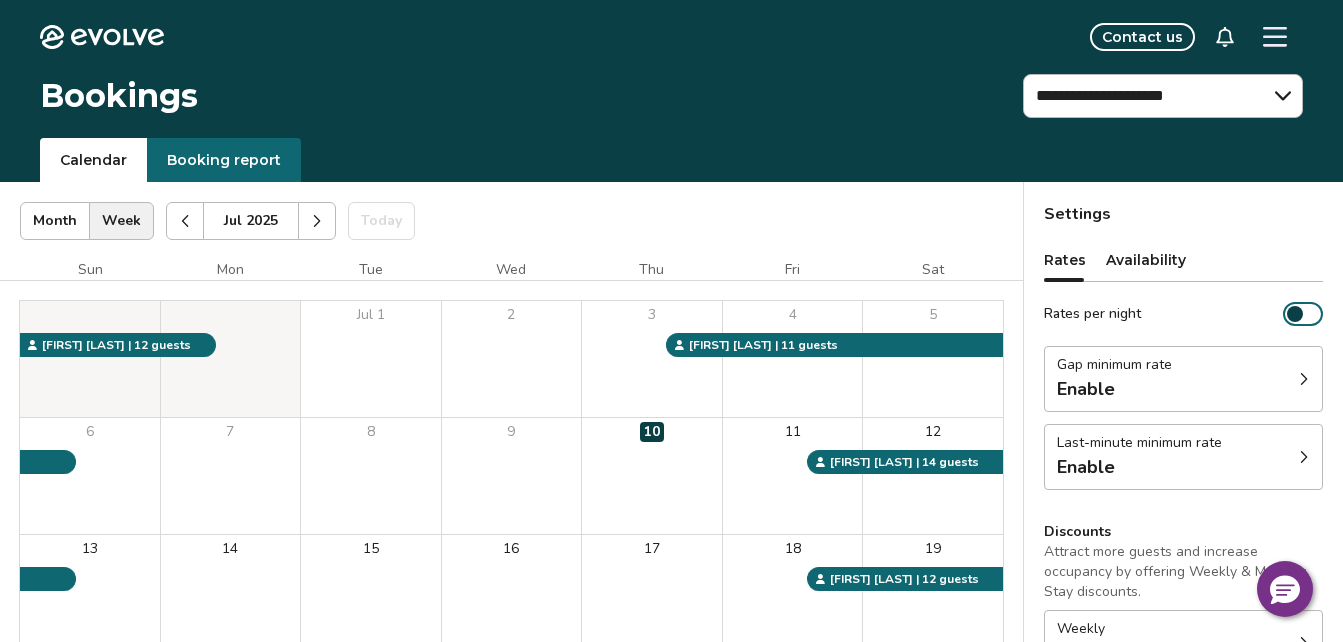 click at bounding box center (1295, 314) 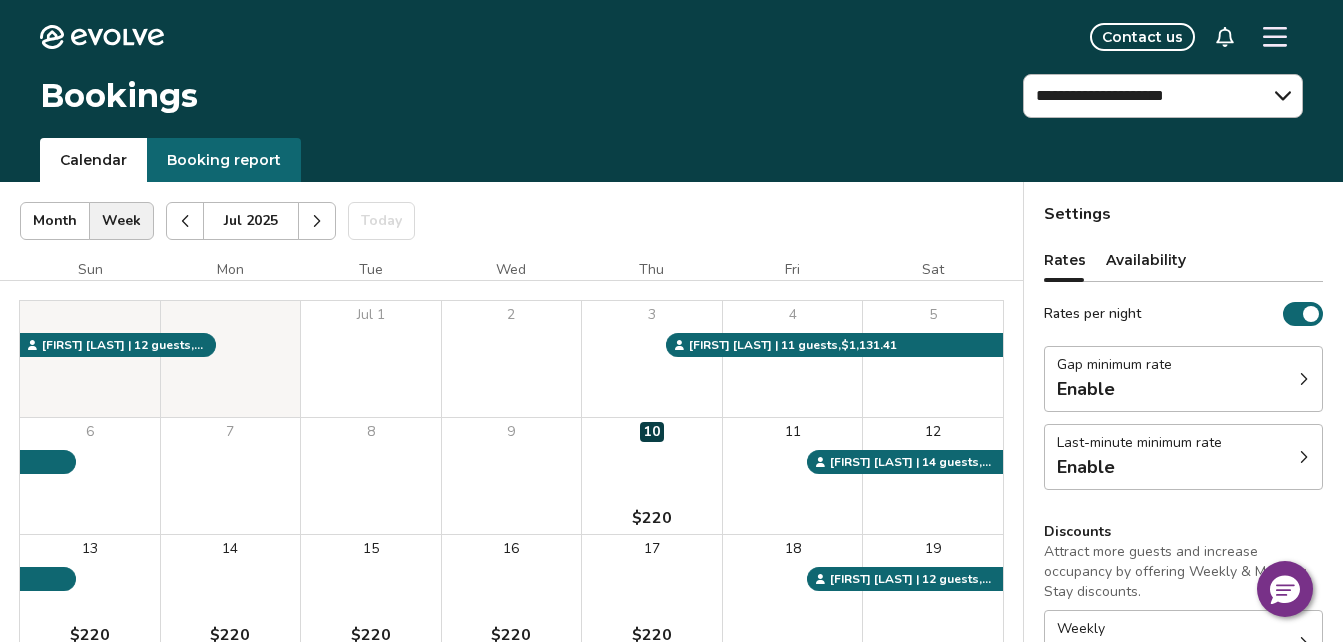 click at bounding box center (1304, 379) 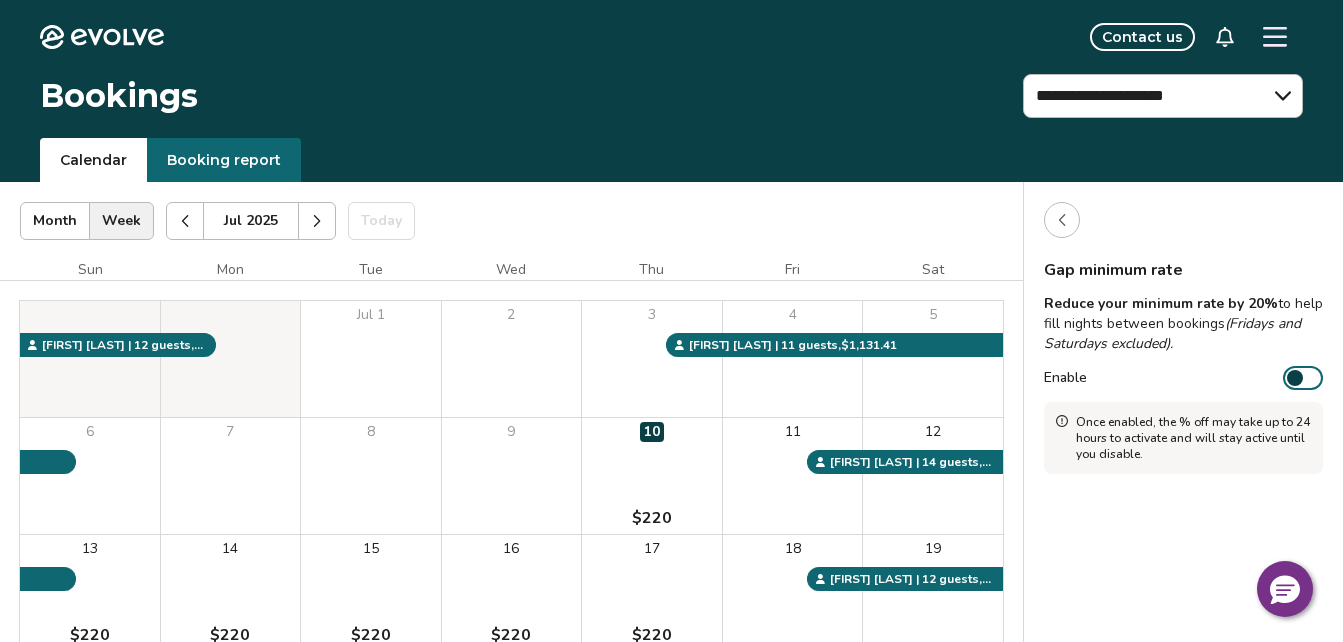 click at bounding box center (1295, 378) 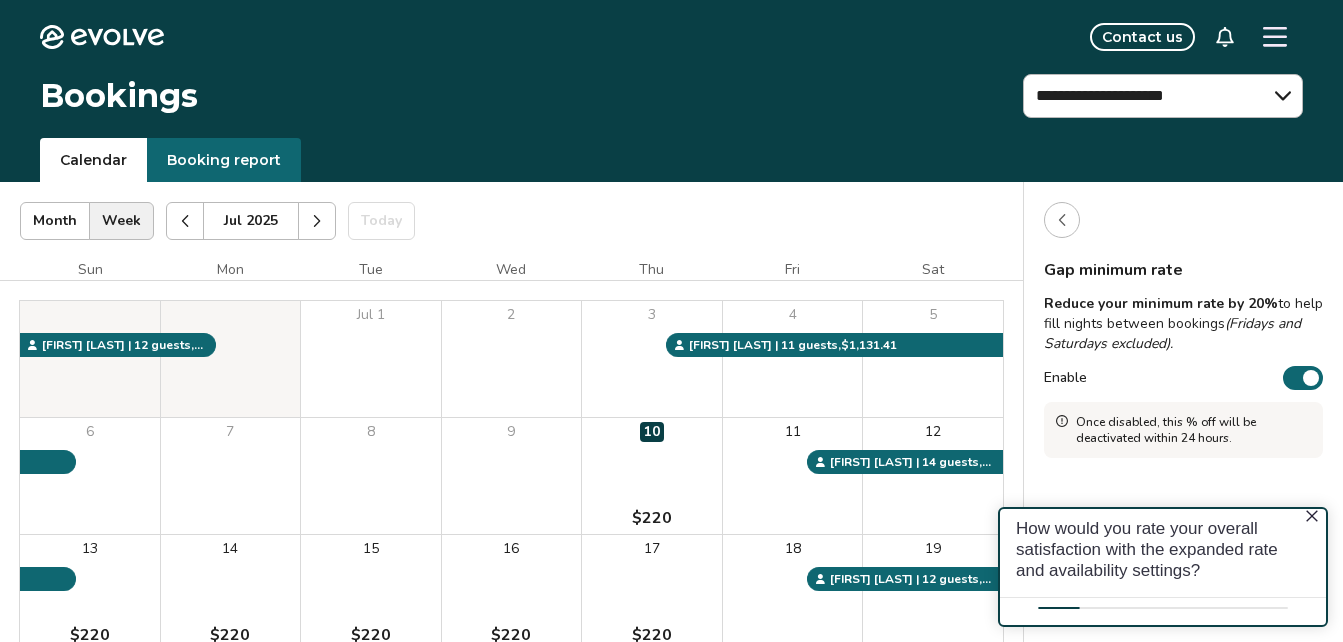 scroll, scrollTop: 0, scrollLeft: 0, axis: both 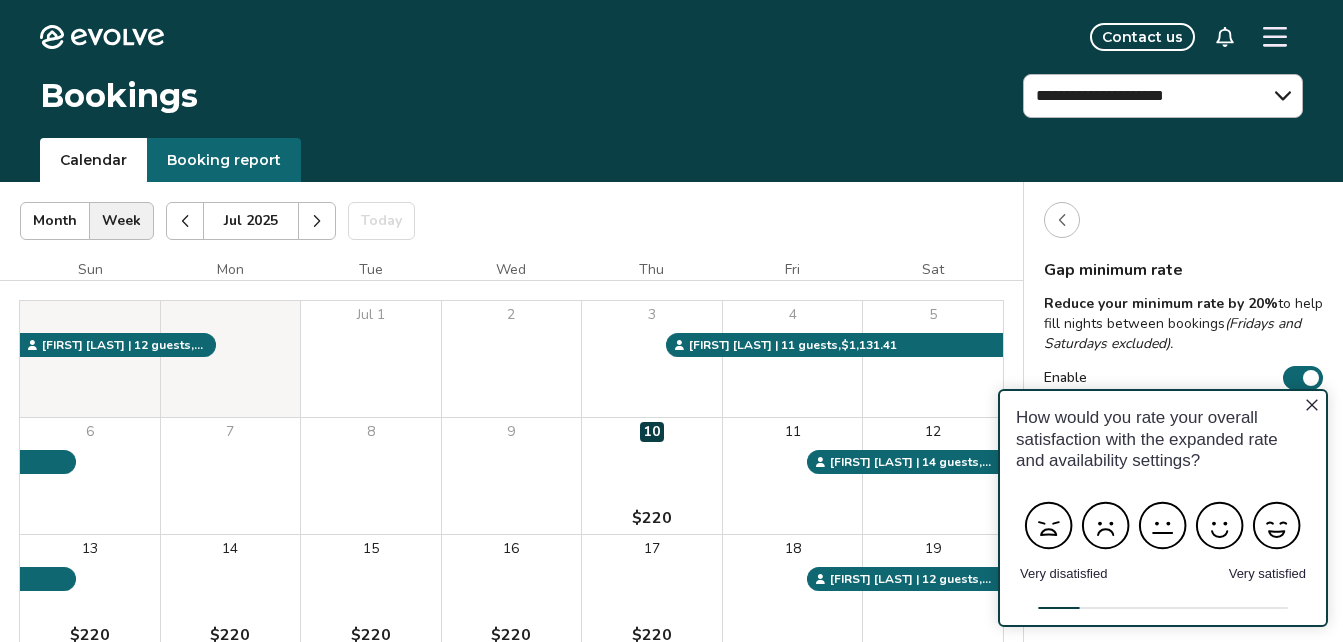 click on "How would you rate your overall satisfaction with the expanded rate and
availability settings?
Very disatisfied Very satisfied" at bounding box center (1163, 508) 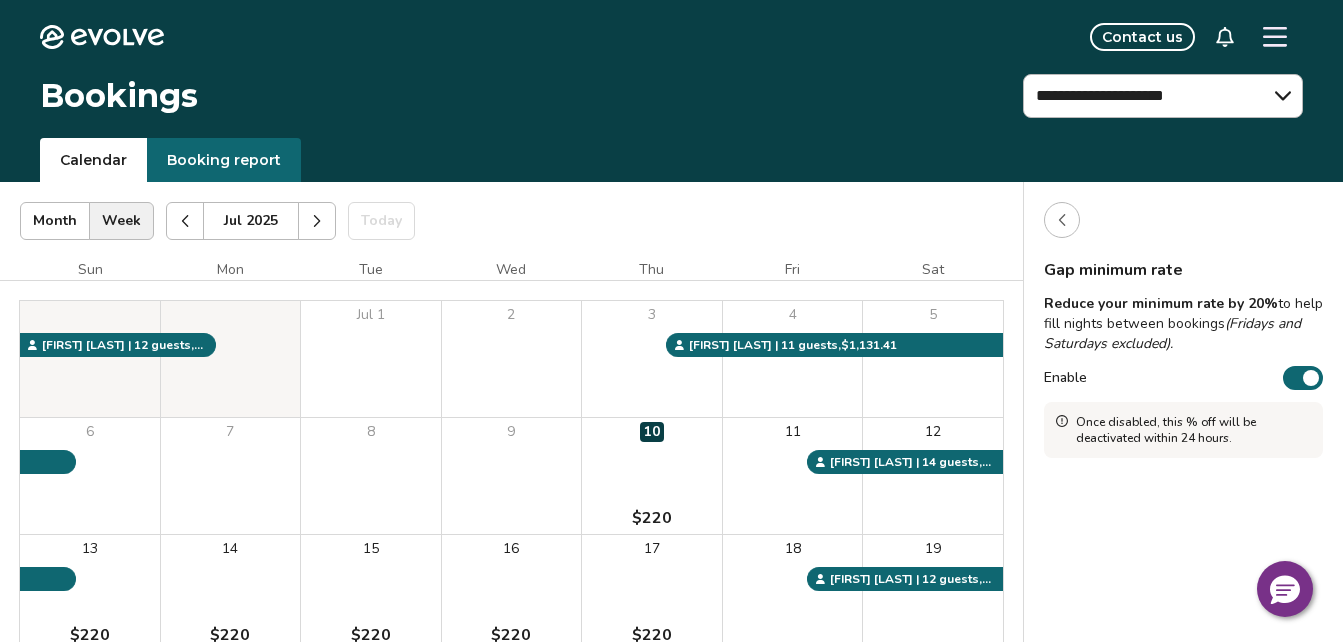 click on "Enable" at bounding box center (1303, 378) 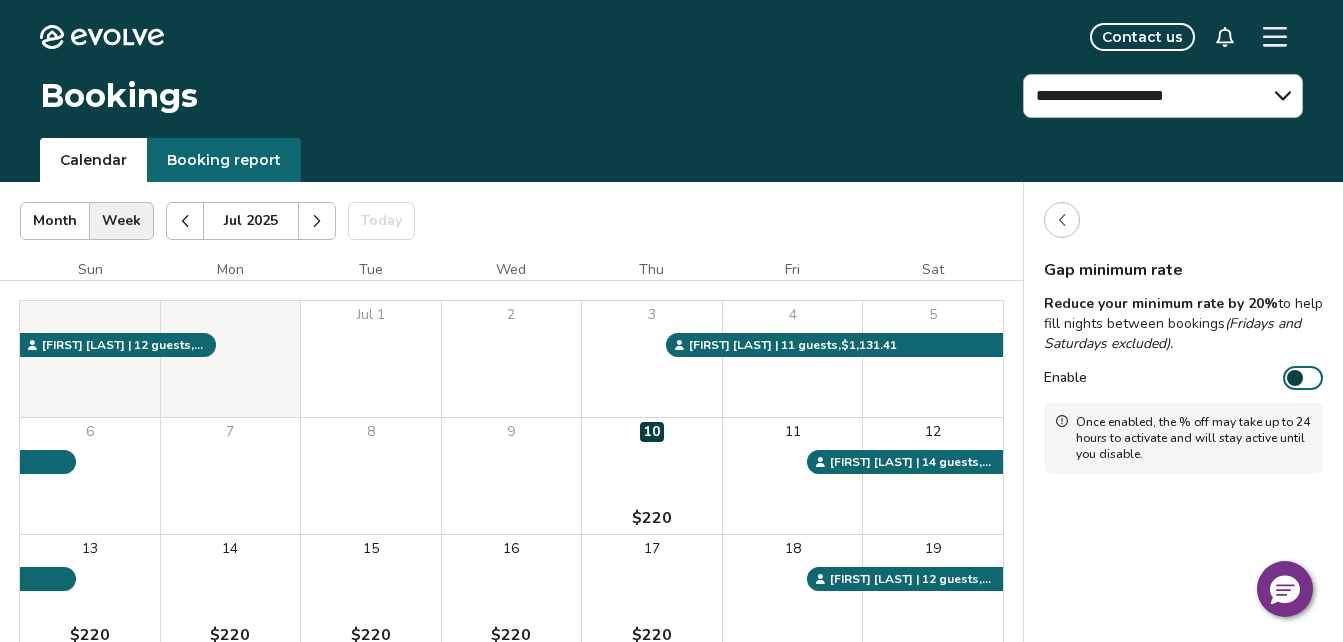 click at bounding box center (1295, 378) 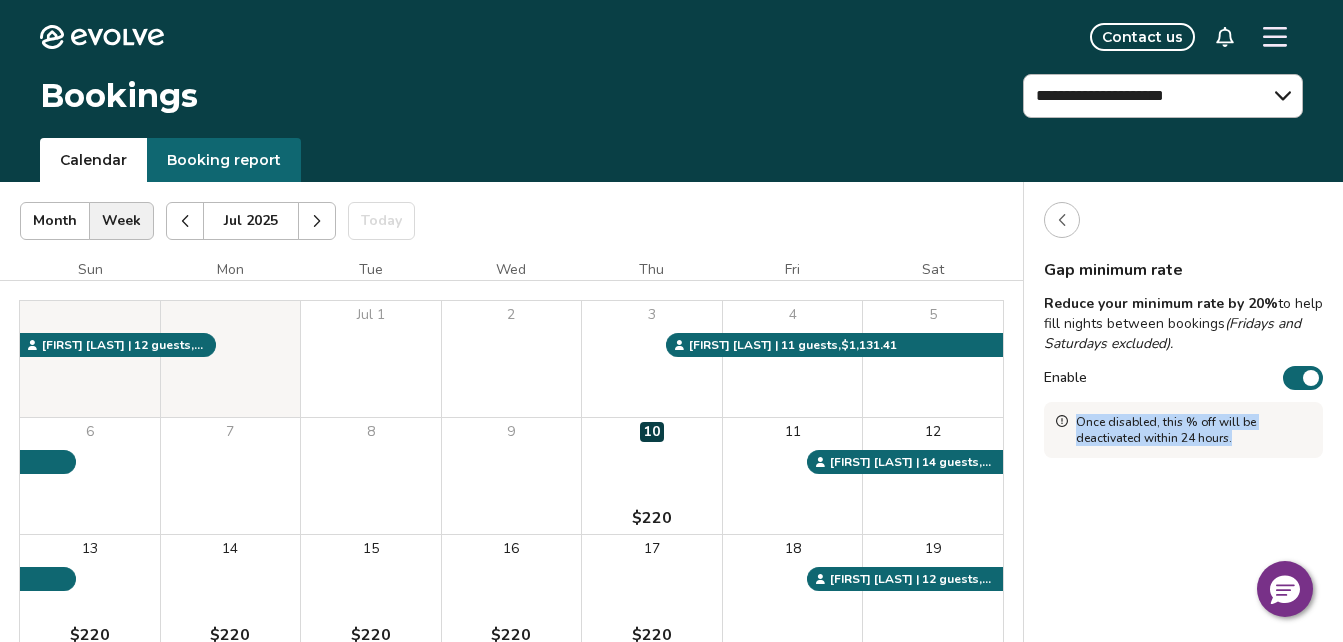 drag, startPoint x: 1245, startPoint y: 441, endPoint x: 1053, endPoint y: 420, distance: 193.14502 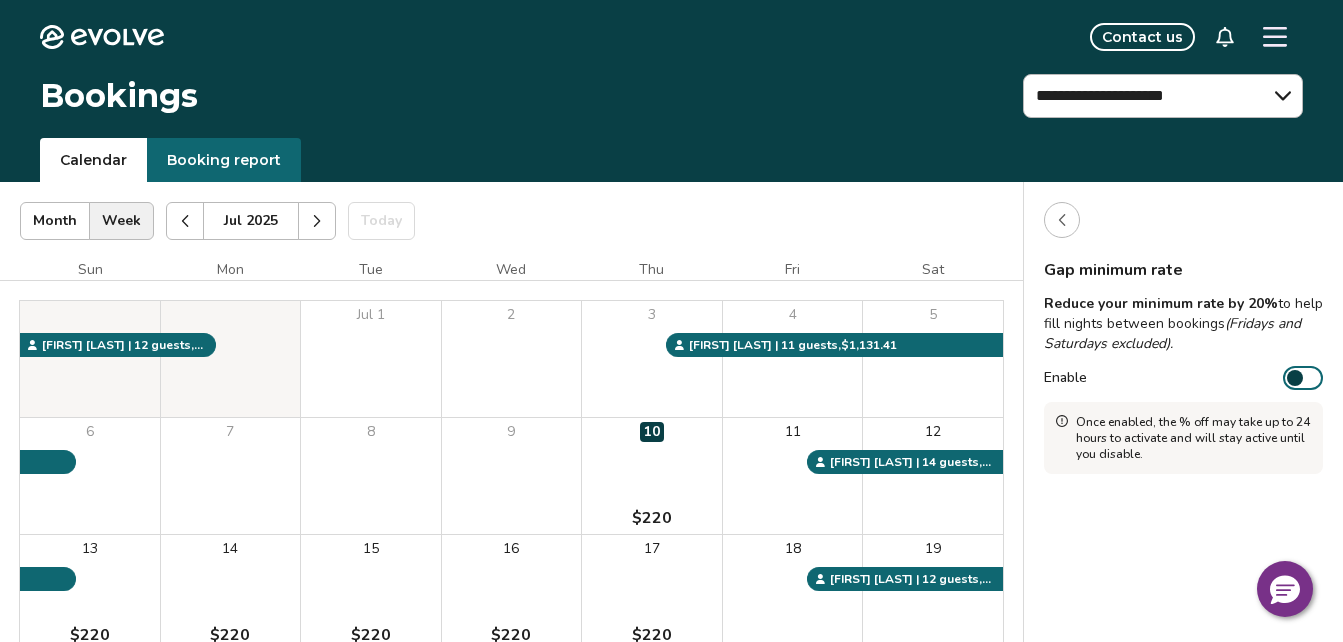 click at bounding box center [1062, 220] 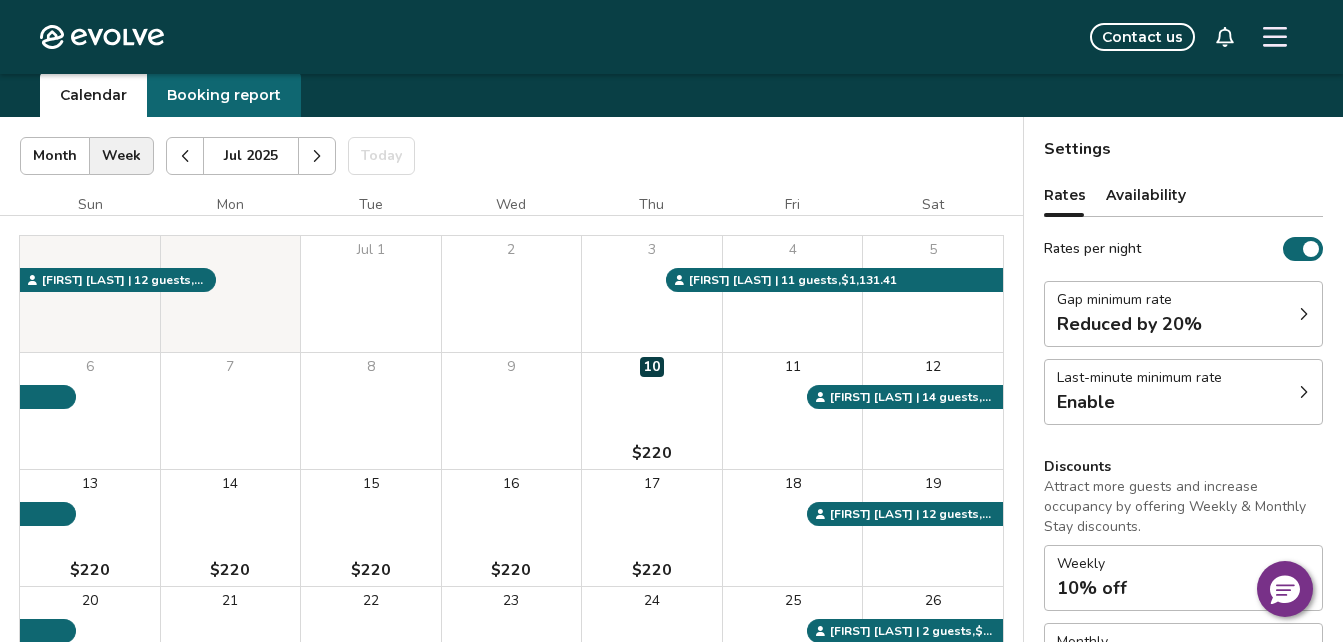 scroll, scrollTop: 100, scrollLeft: 0, axis: vertical 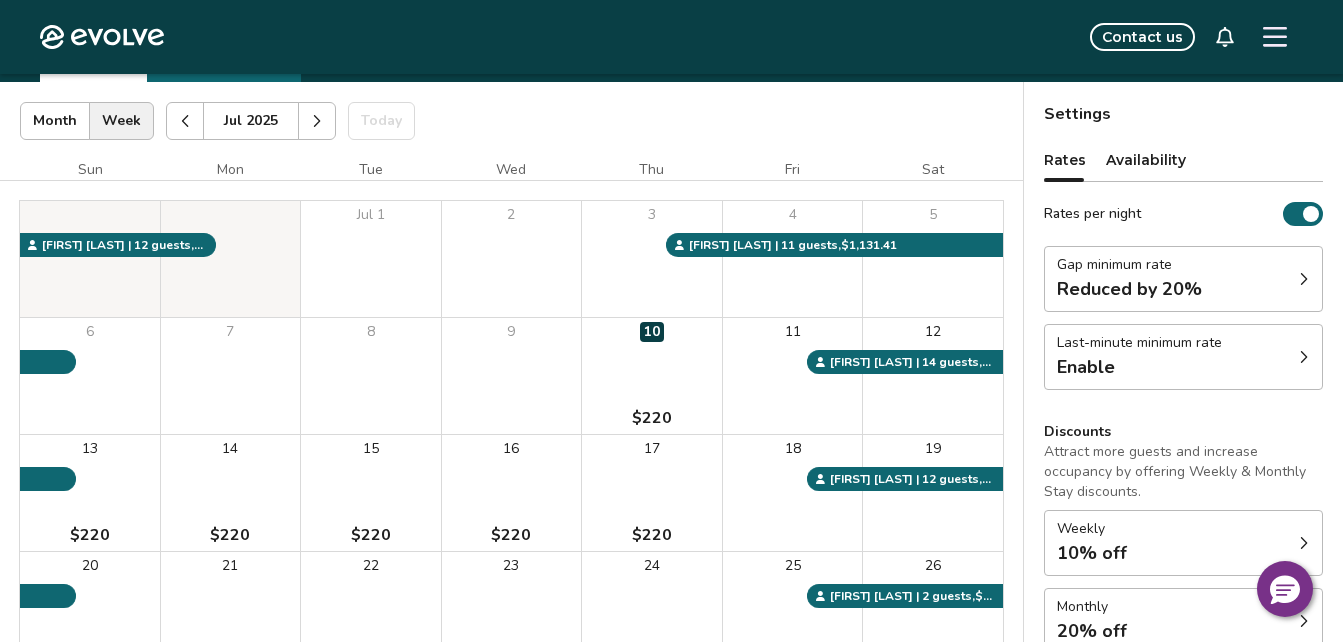 click on "Last-minute minimum rate Enable" at bounding box center (1183, 357) 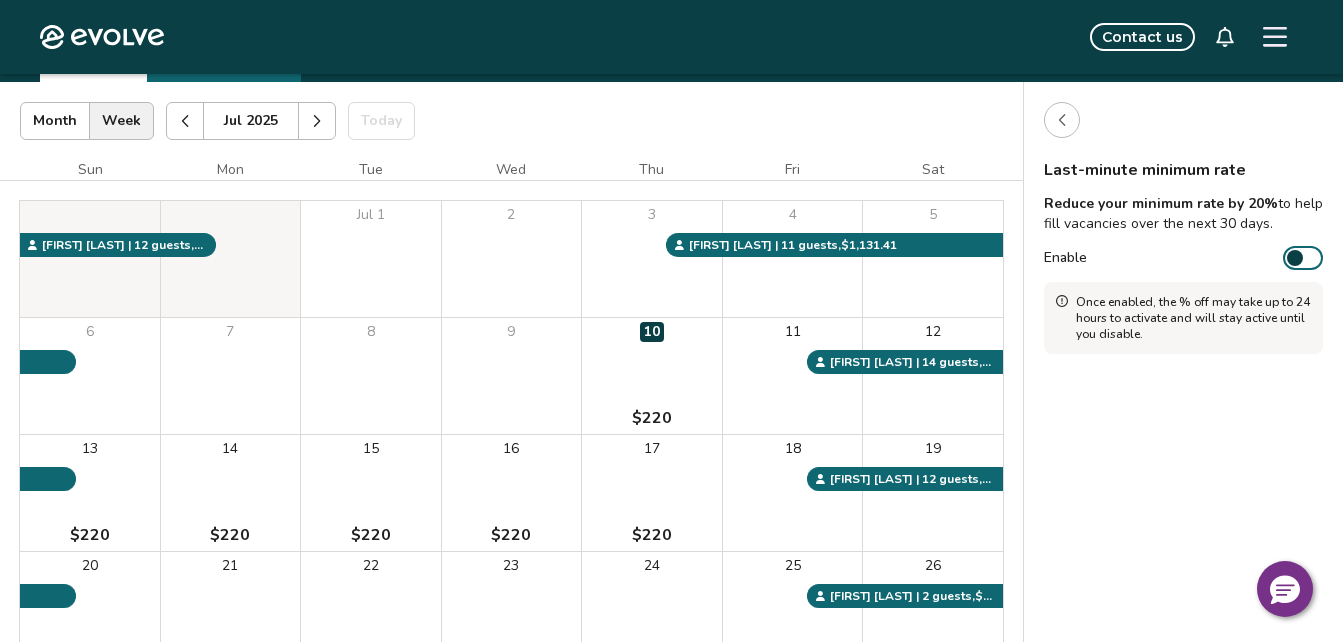 click 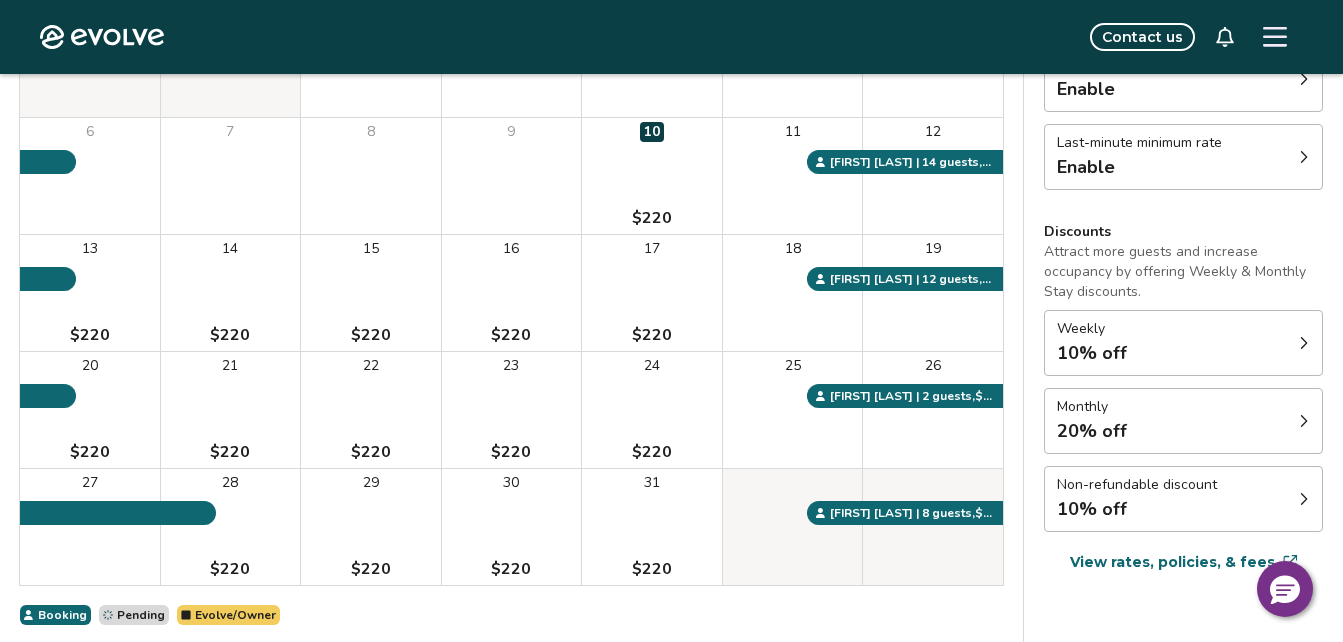 scroll, scrollTop: 392, scrollLeft: 0, axis: vertical 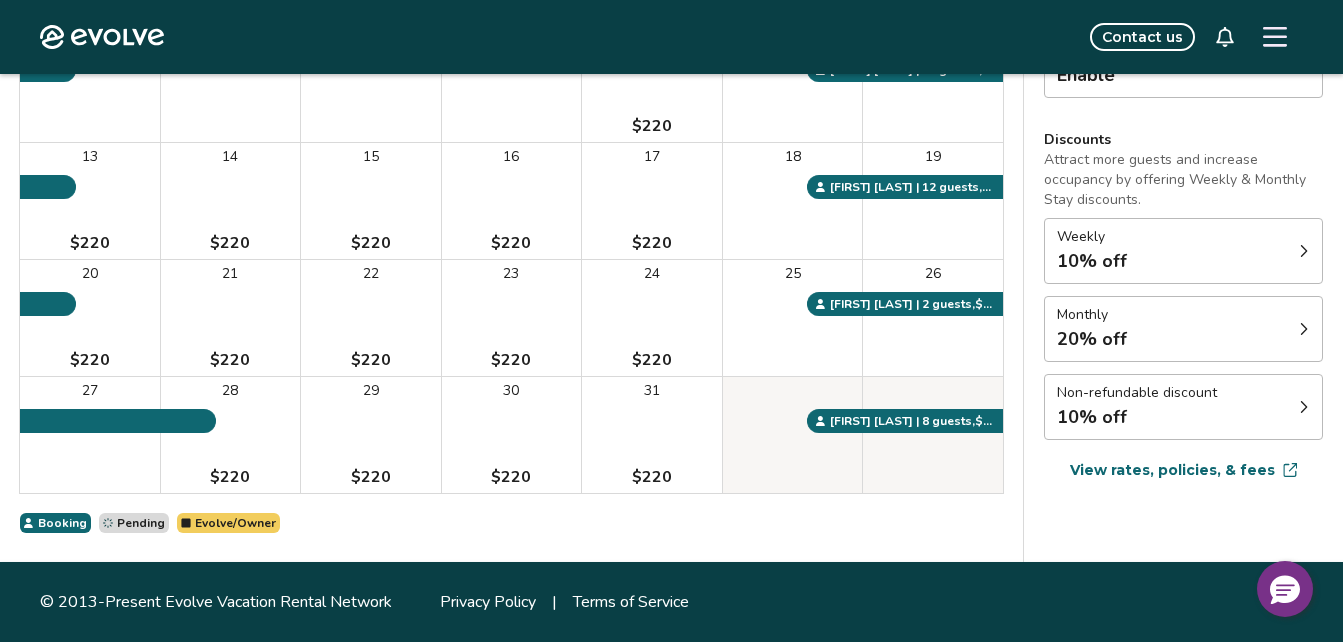 click on "Non-refundable discount 10% off" at bounding box center [1183, 407] 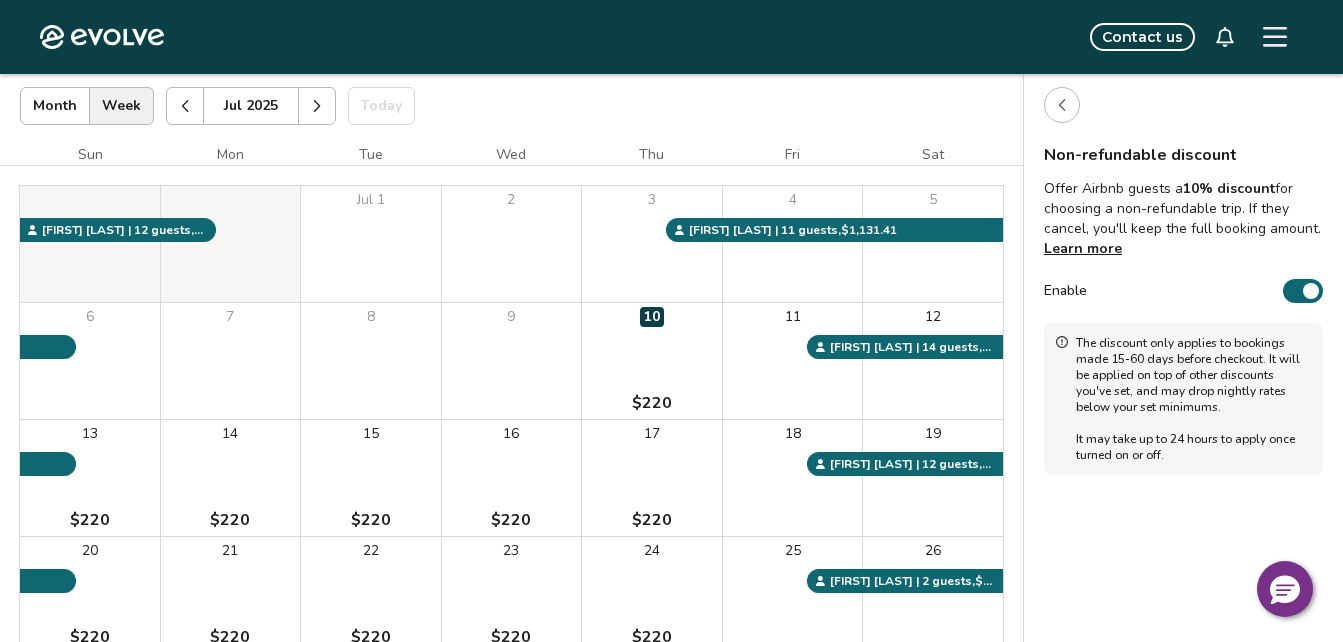 scroll, scrollTop: 100, scrollLeft: 0, axis: vertical 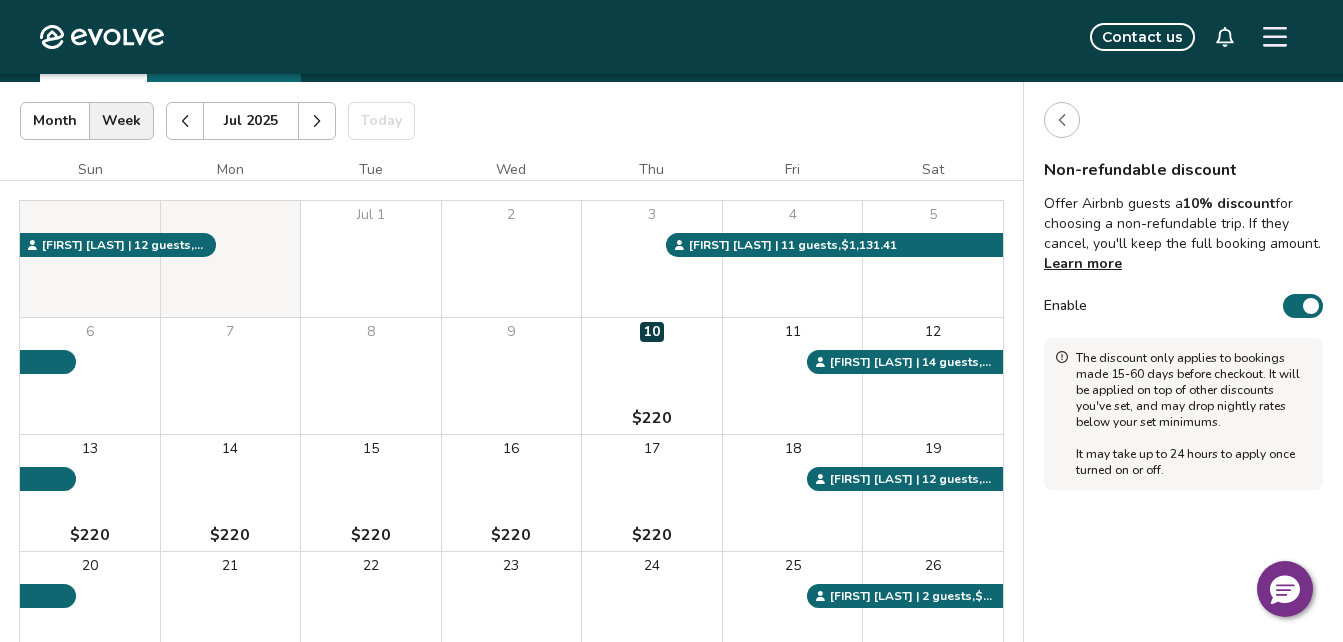 click at bounding box center (1062, 120) 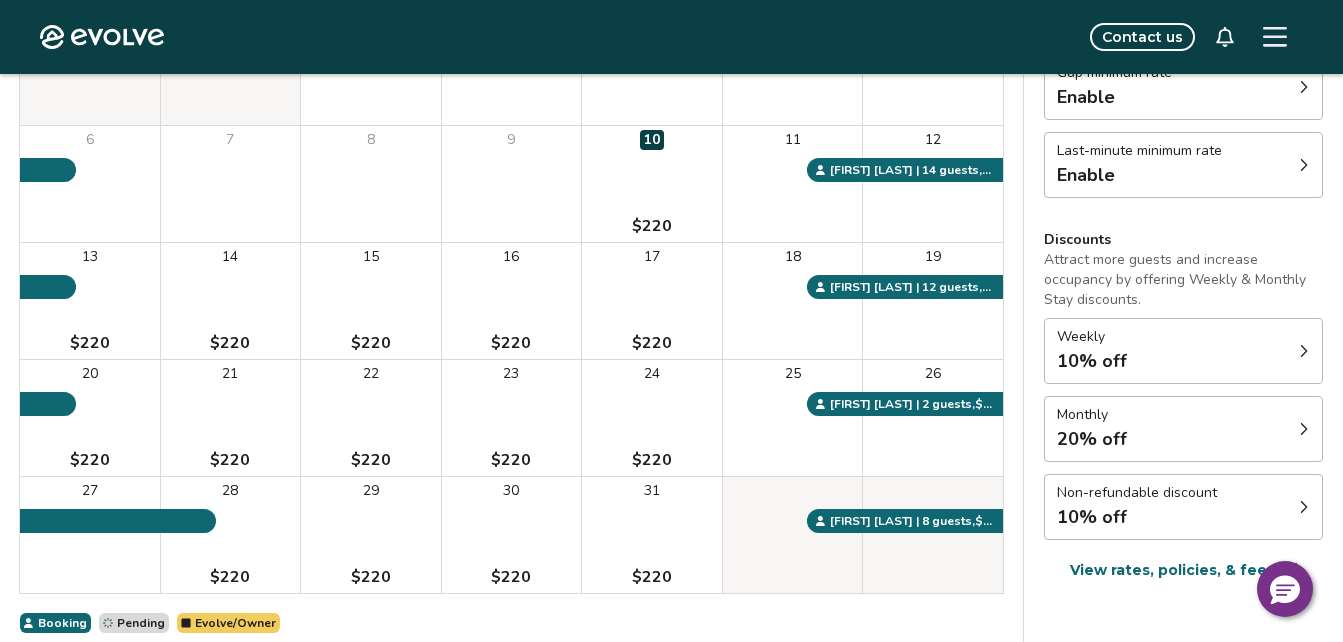 scroll, scrollTop: 300, scrollLeft: 0, axis: vertical 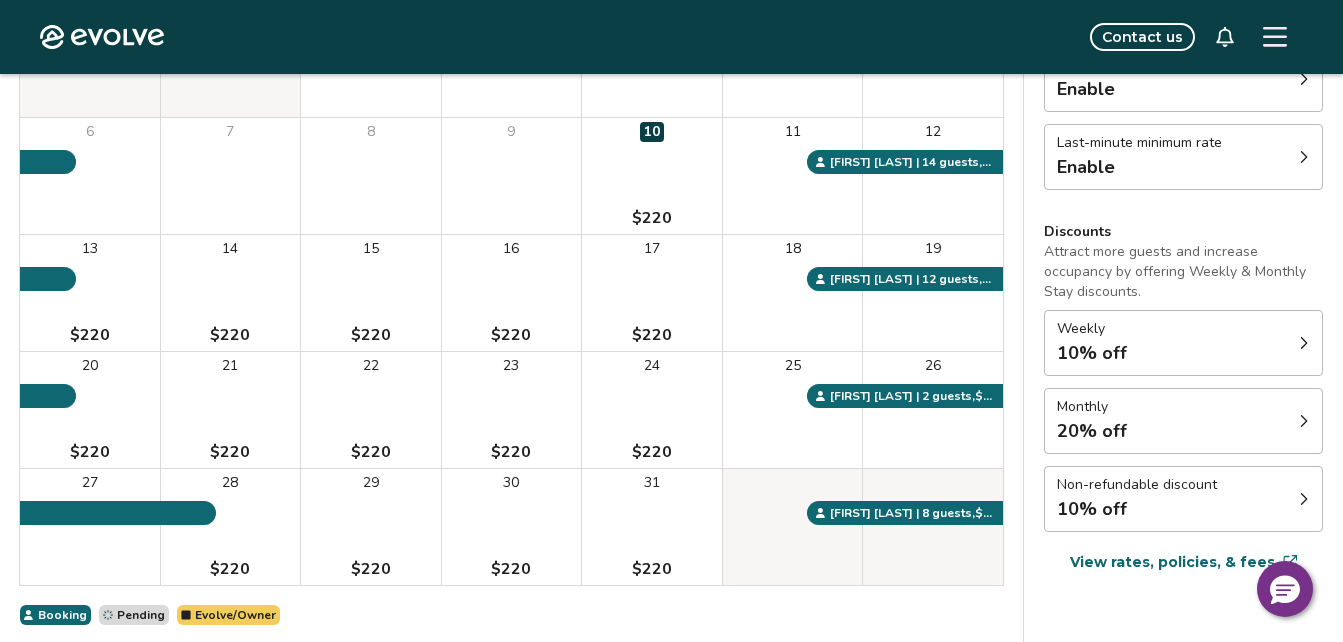 click on "Monthly 20% off" at bounding box center [1183, 421] 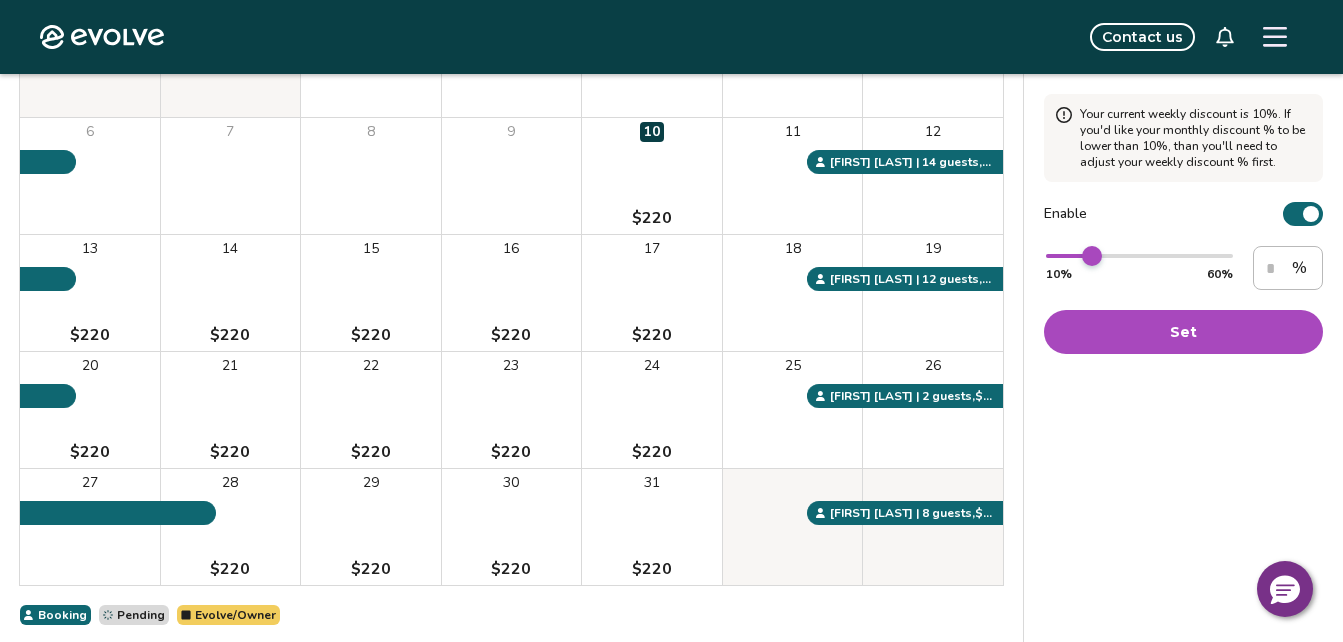 type on "**" 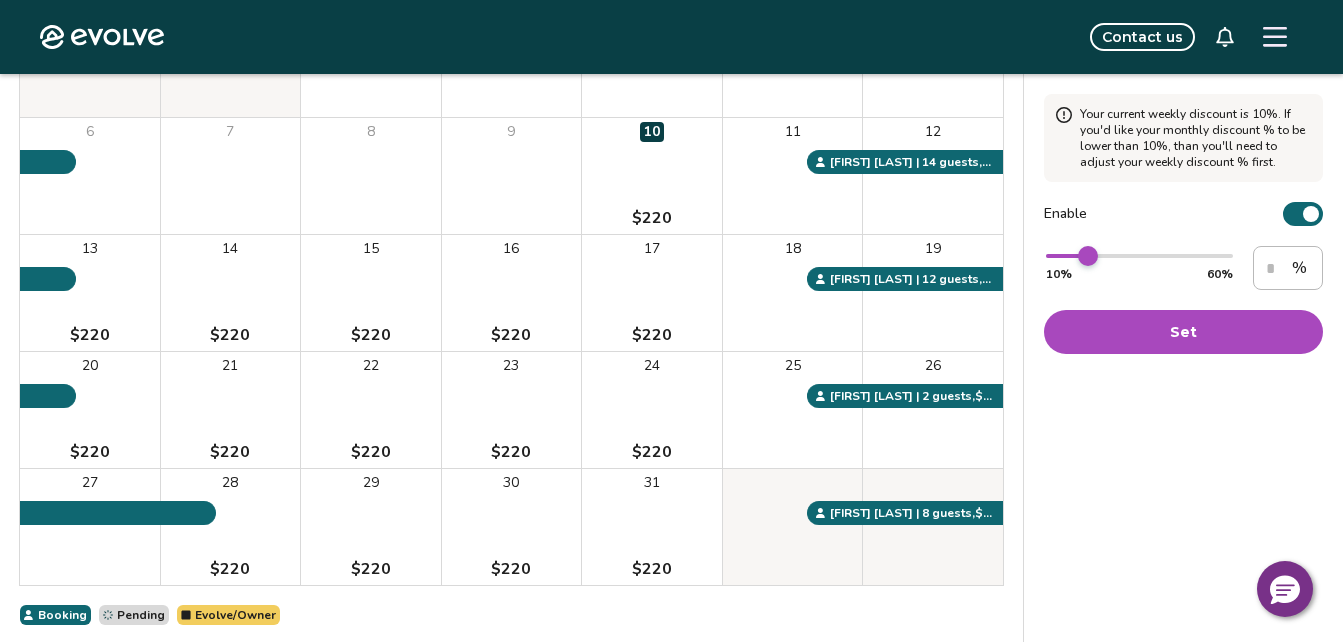 click at bounding box center [1088, 256] 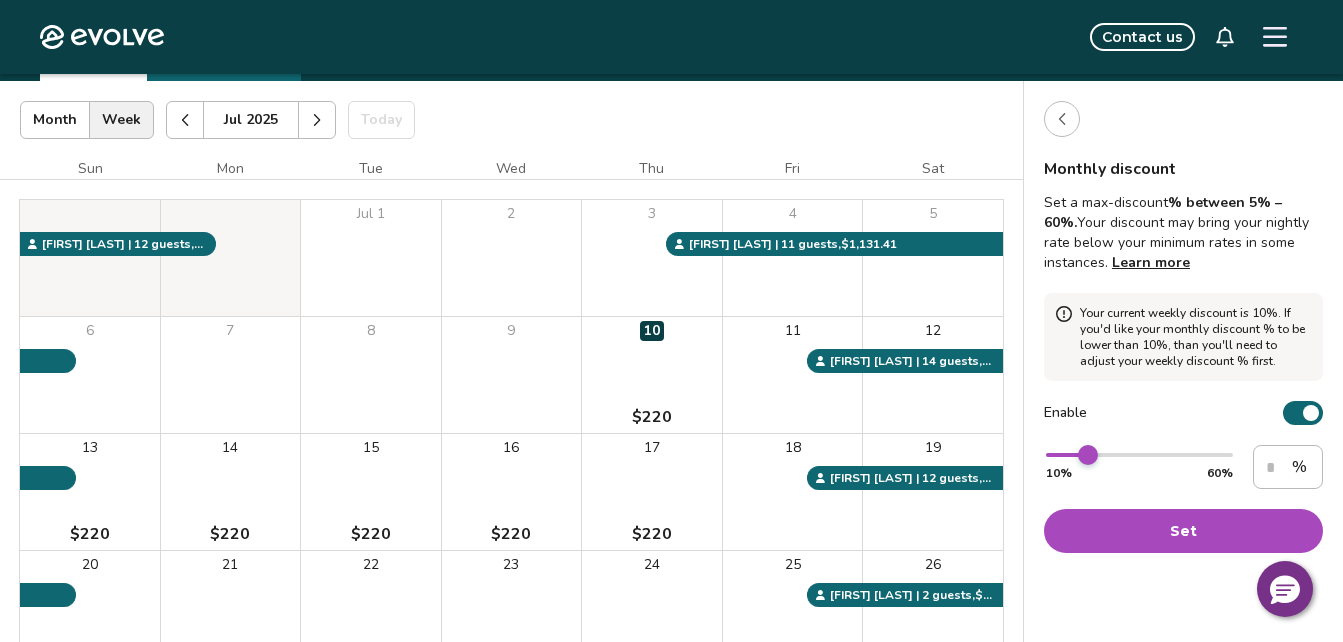 scroll, scrollTop: 100, scrollLeft: 0, axis: vertical 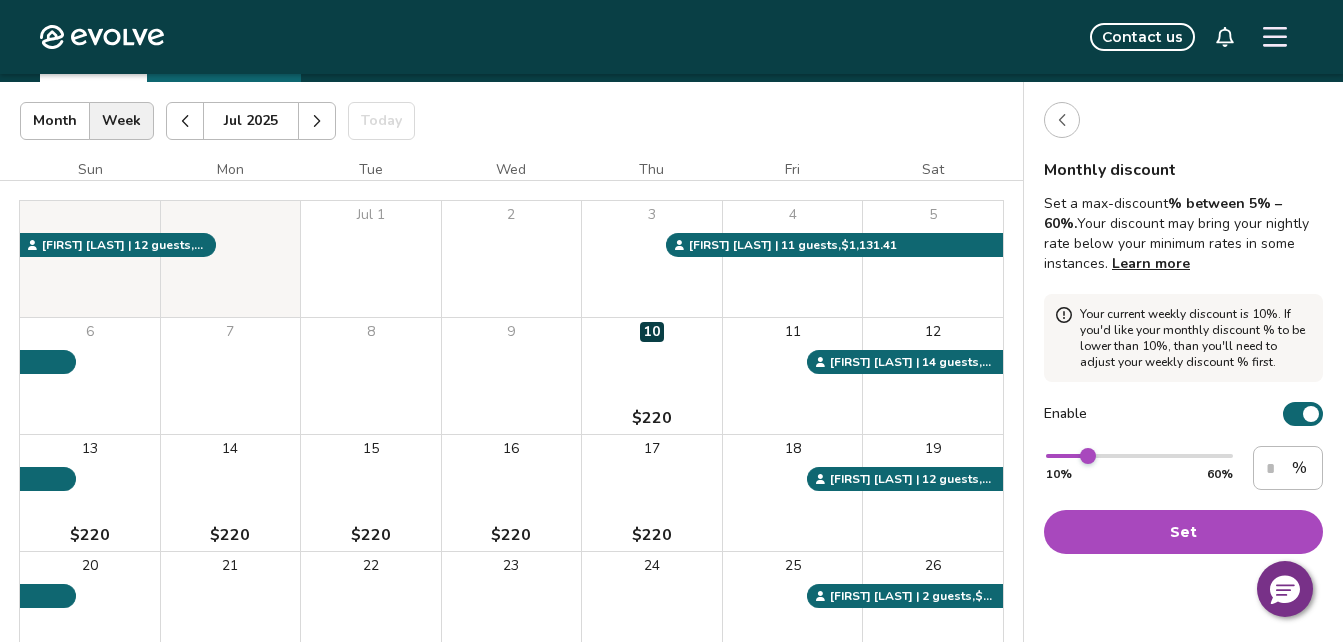 click 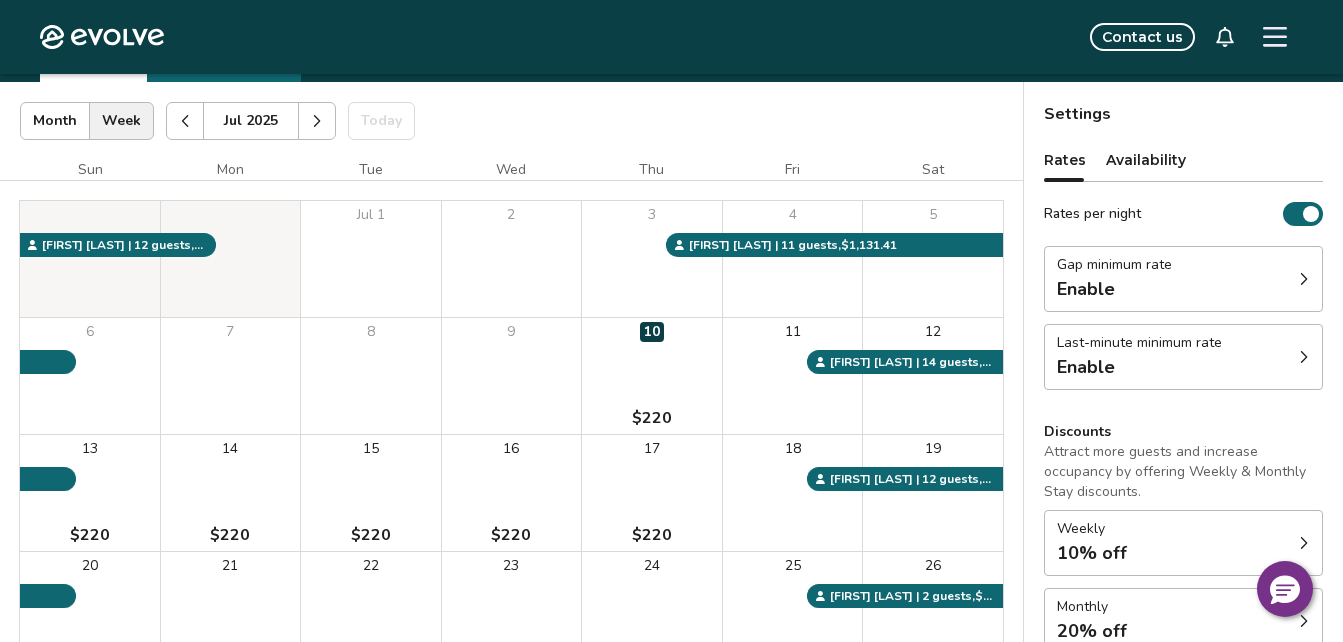 click on "Gap minimum rate Enable" at bounding box center [1183, 279] 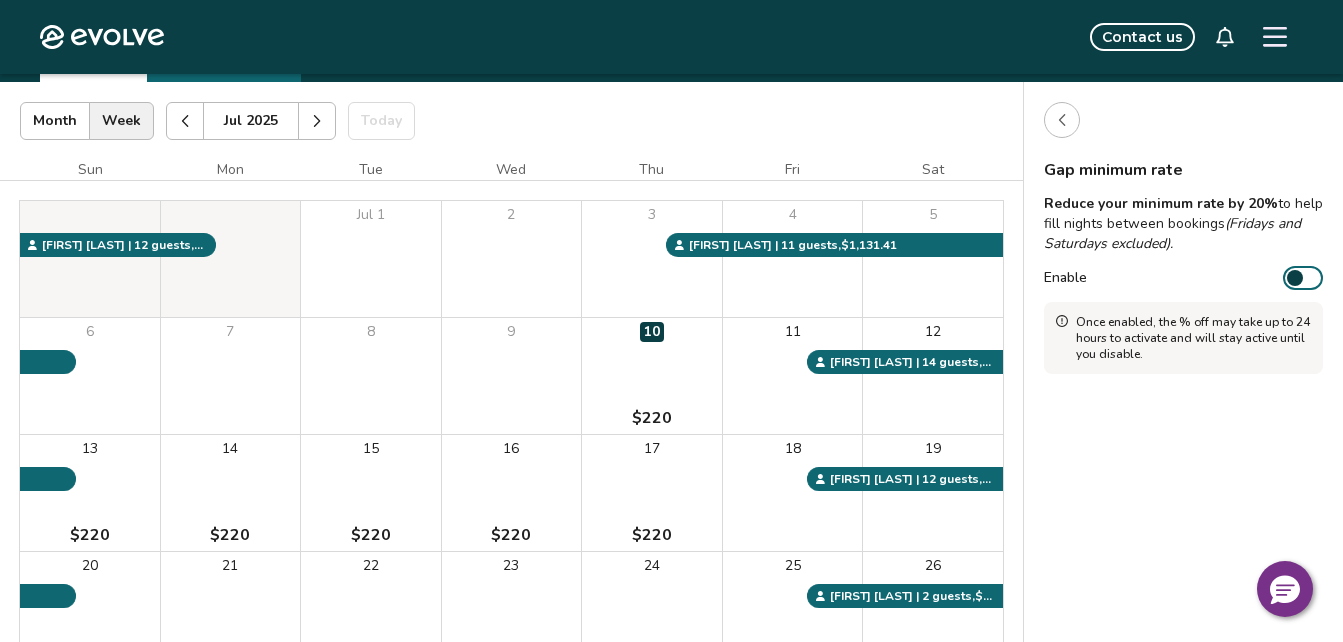 click on "Enable" at bounding box center (1303, 278) 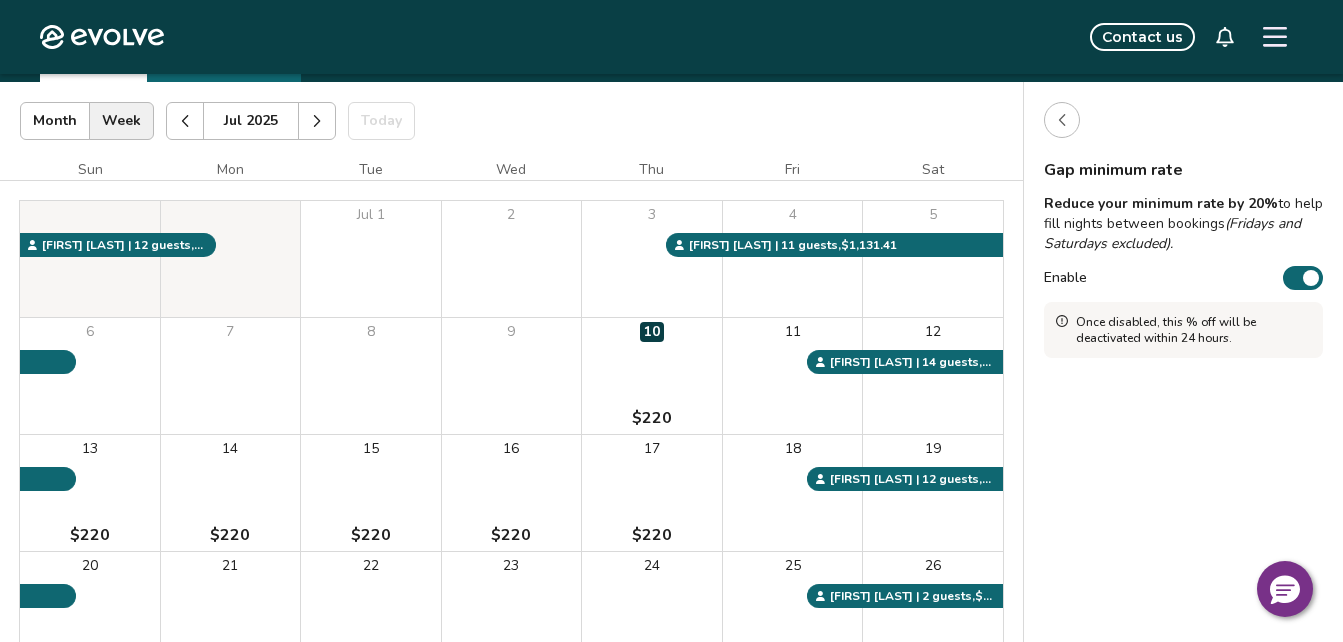 click at bounding box center (1062, 120) 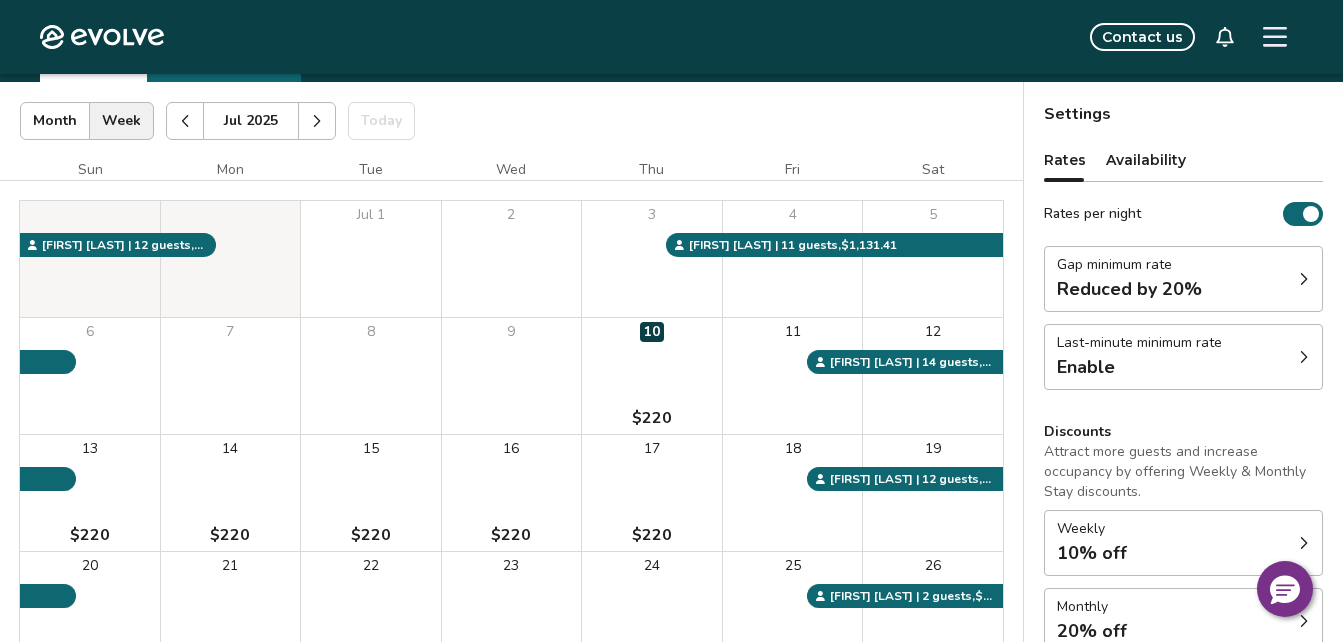 click on "Last-minute minimum rate Enable" at bounding box center [1183, 357] 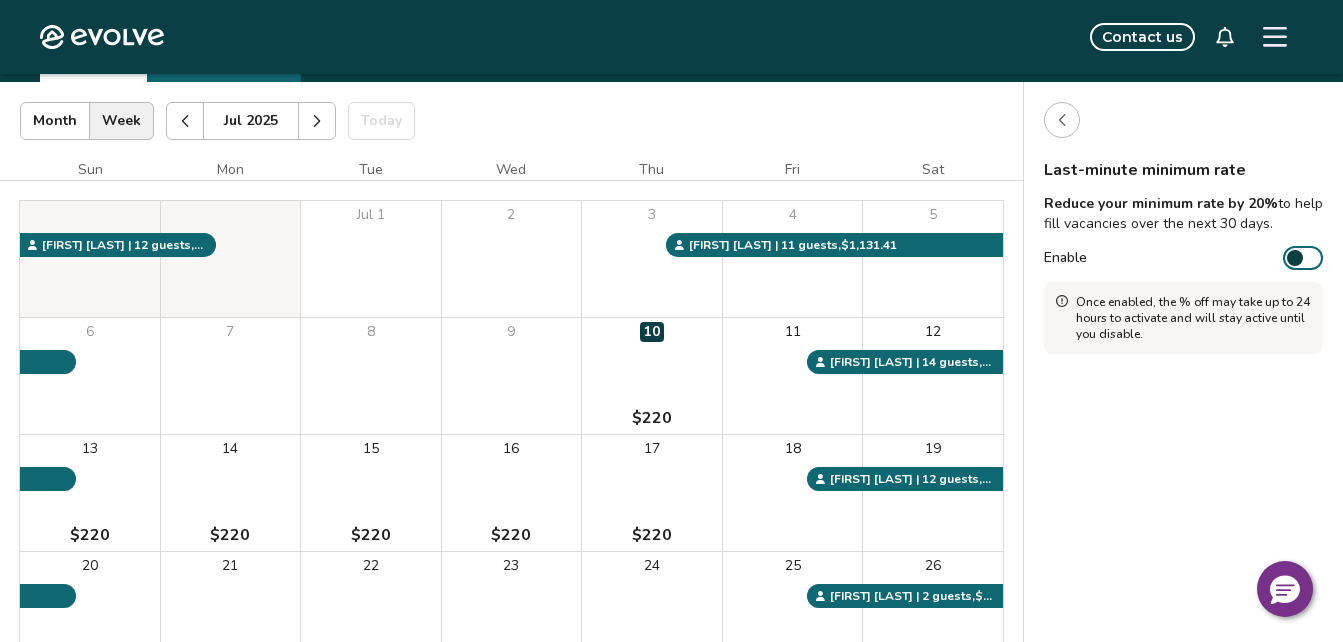click at bounding box center (1062, 120) 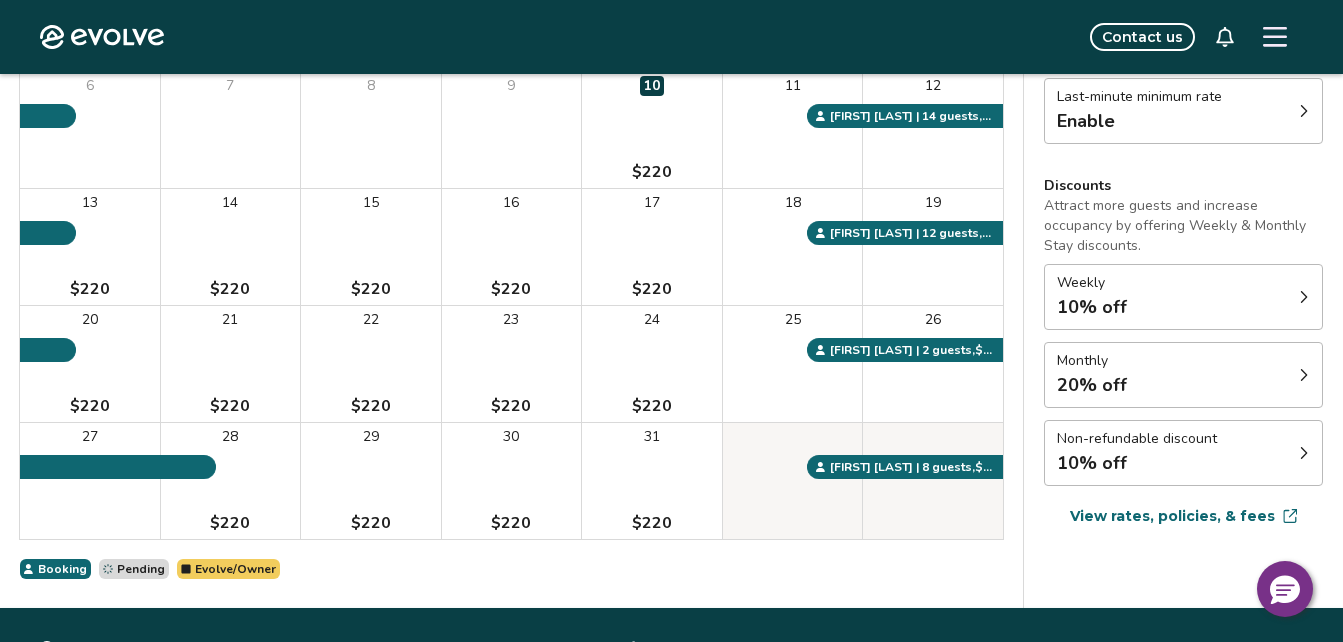 scroll, scrollTop: 392, scrollLeft: 0, axis: vertical 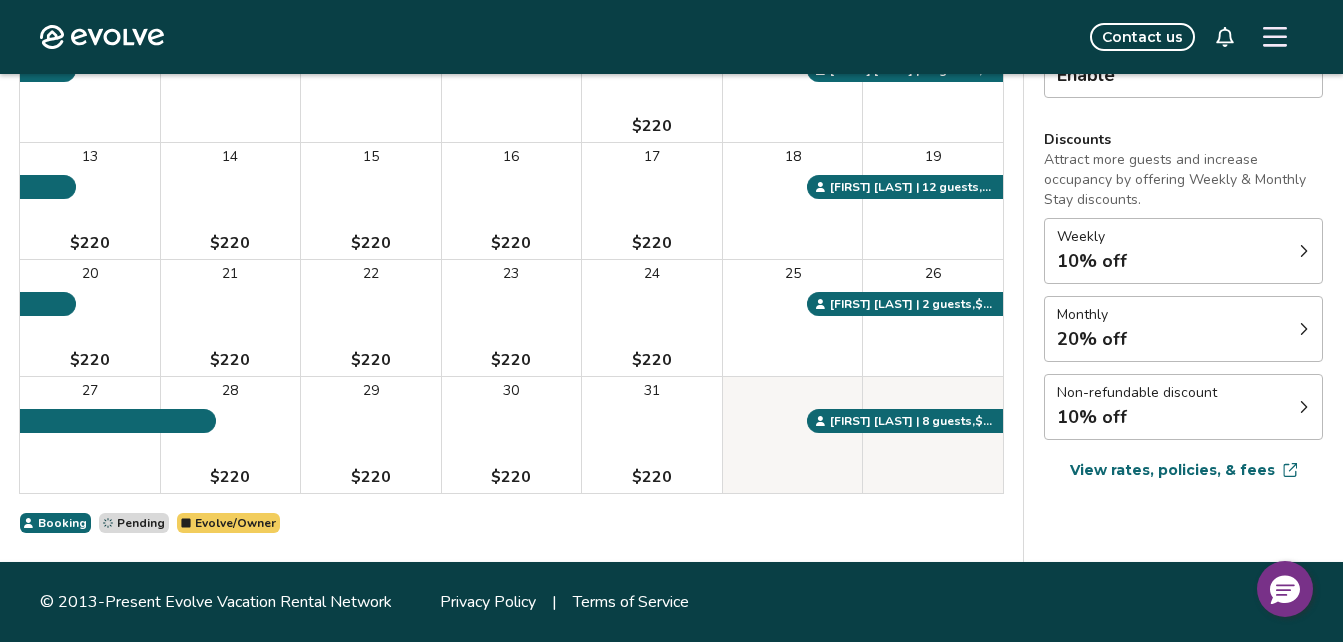 click on "10% off" at bounding box center [1137, 417] 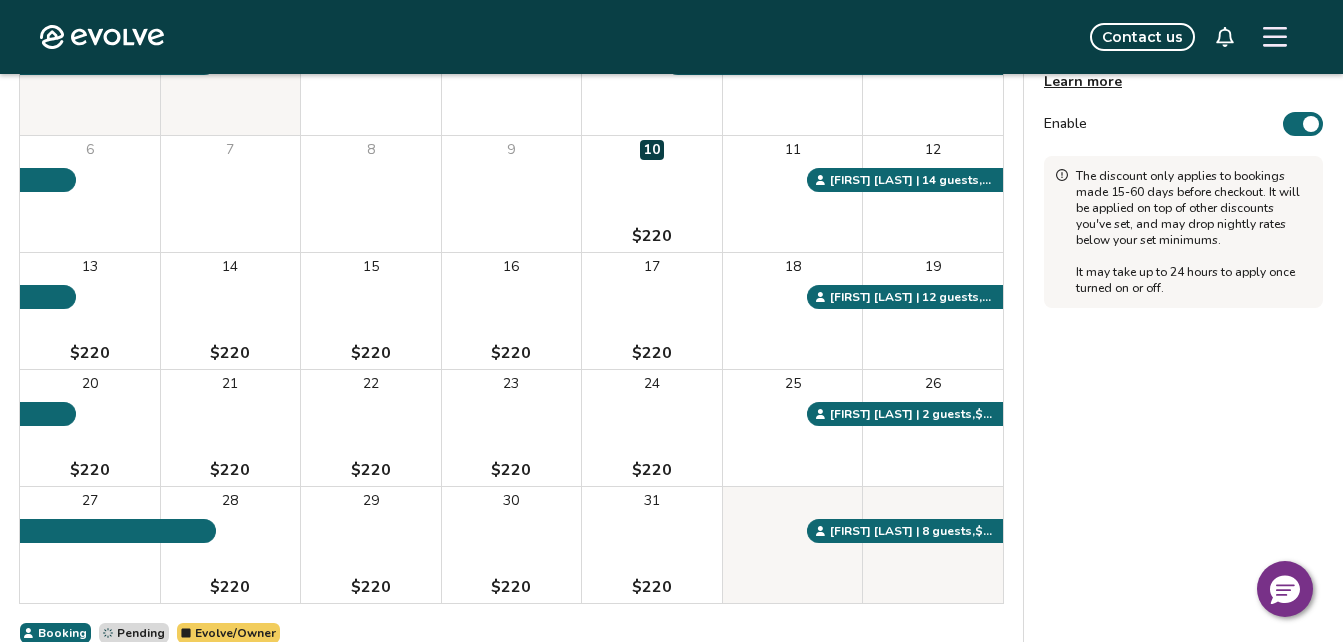 scroll, scrollTop: 92, scrollLeft: 0, axis: vertical 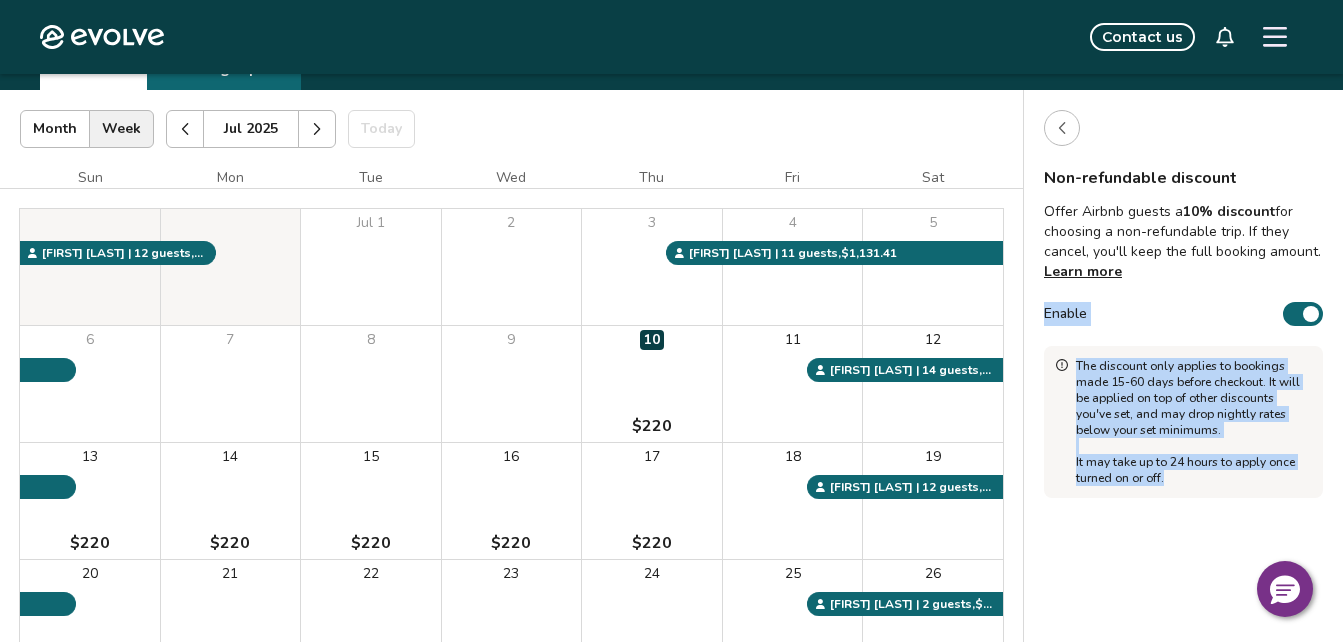 drag, startPoint x: 1045, startPoint y: 309, endPoint x: 1300, endPoint y: 488, distance: 311.55417 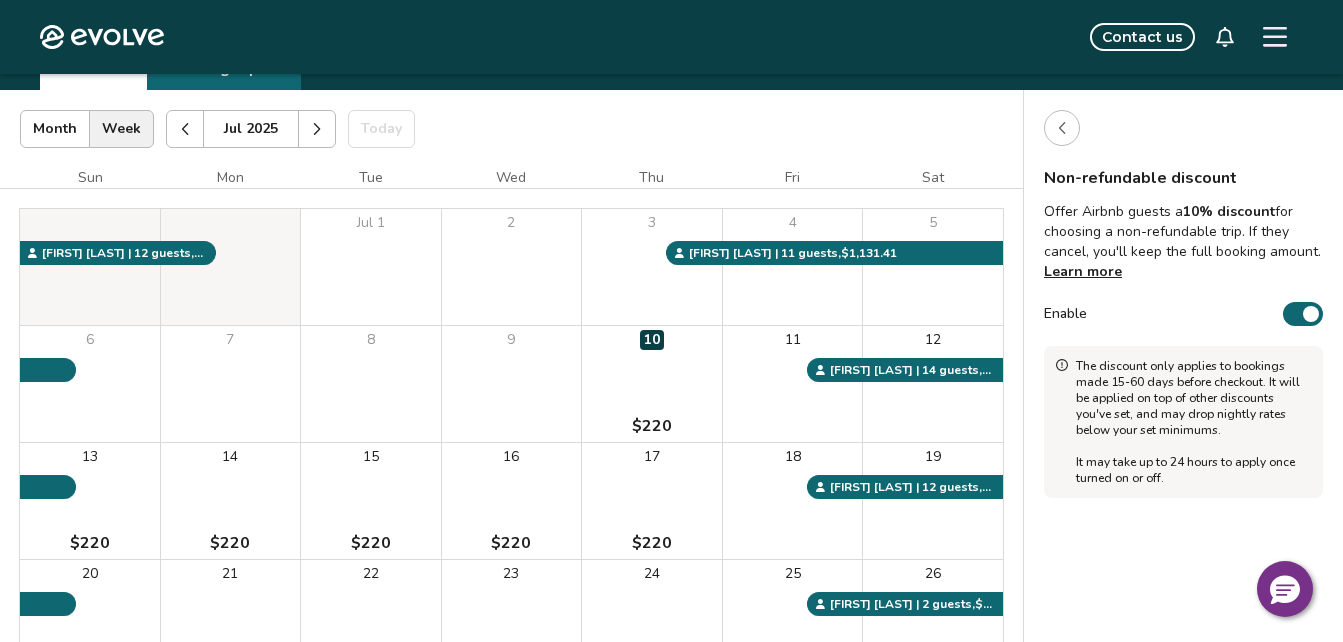 click on "Enable" at bounding box center (1303, 314) 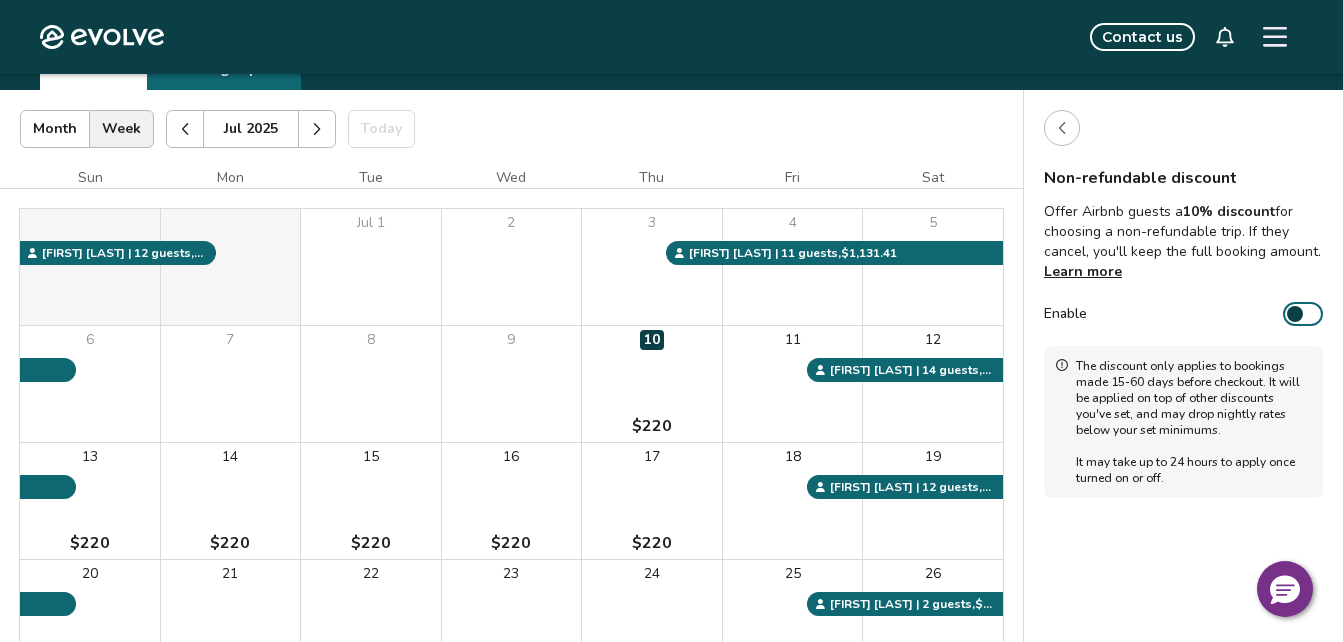 click on "Non-refundable discount Offer Airbnb guests a  10% discount  for choosing a non-refundable trip. If they cancel, you'll keep the full booking amount.   Learn more Enable The discount only applies to bookings made 15-60 days before checkout. It will be applied on top of other discounts you've set, and may drop nightly rates below your set minimums. It may take up to 24 hours to apply once turned on or off." at bounding box center [1183, 476] 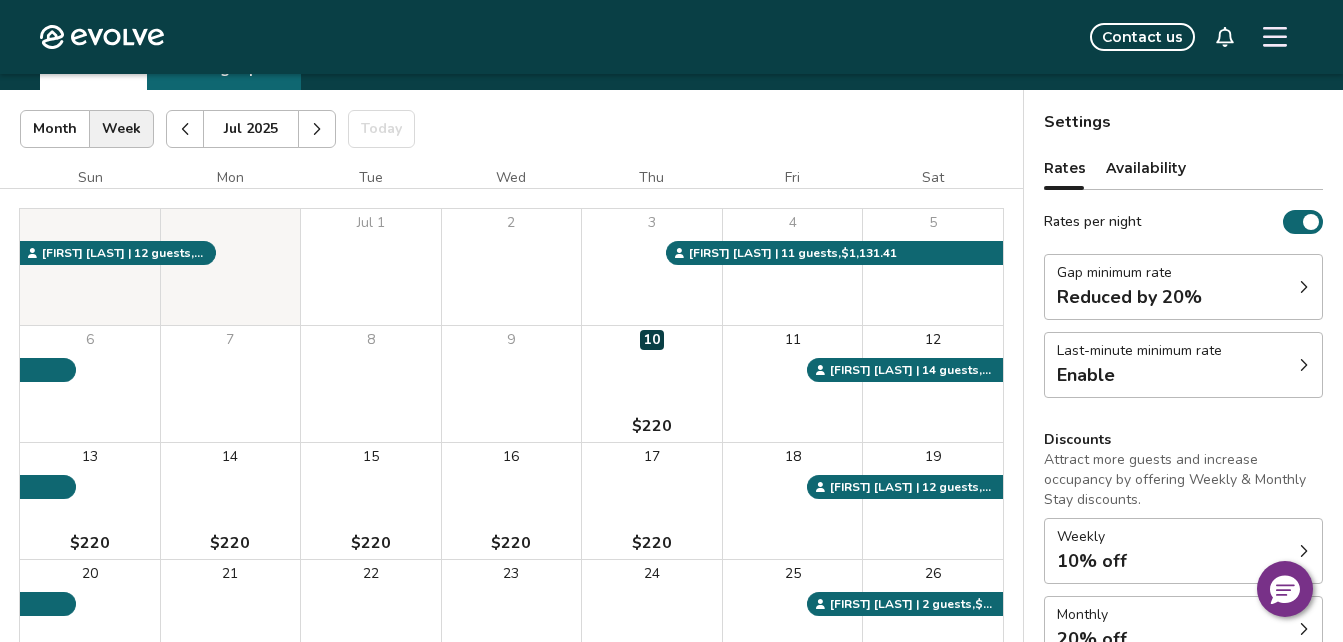 click on "Gap minimum rate Reduced by 20%" at bounding box center (1183, 287) 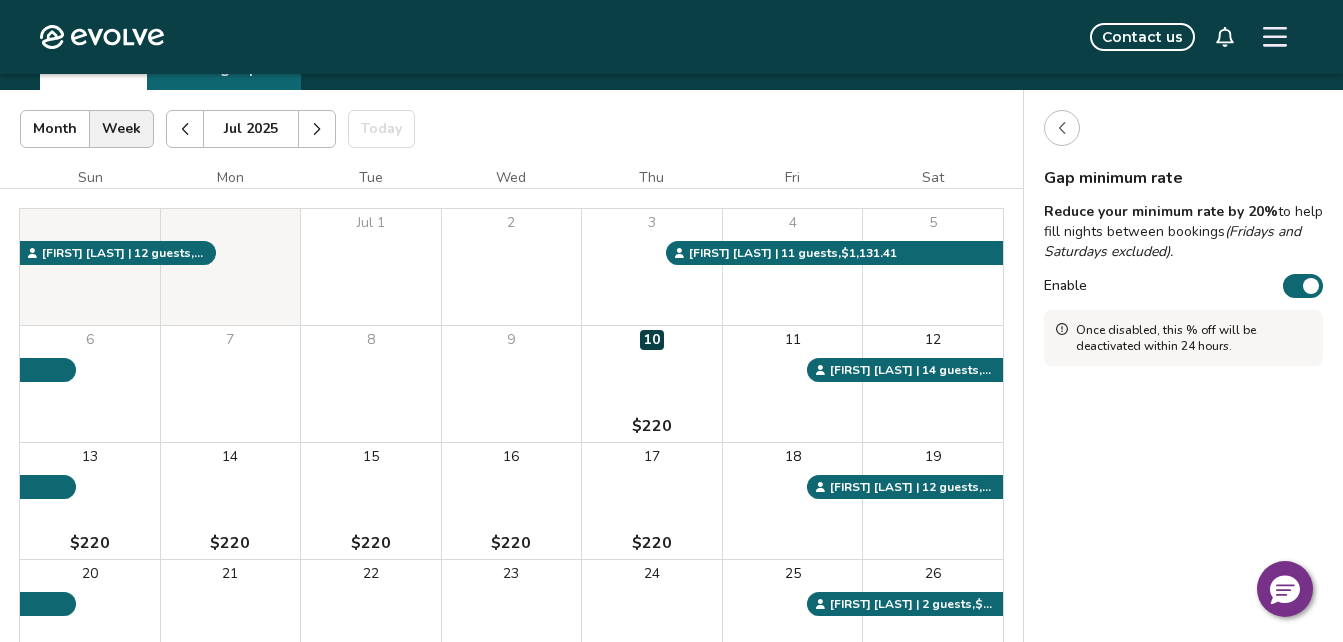 click 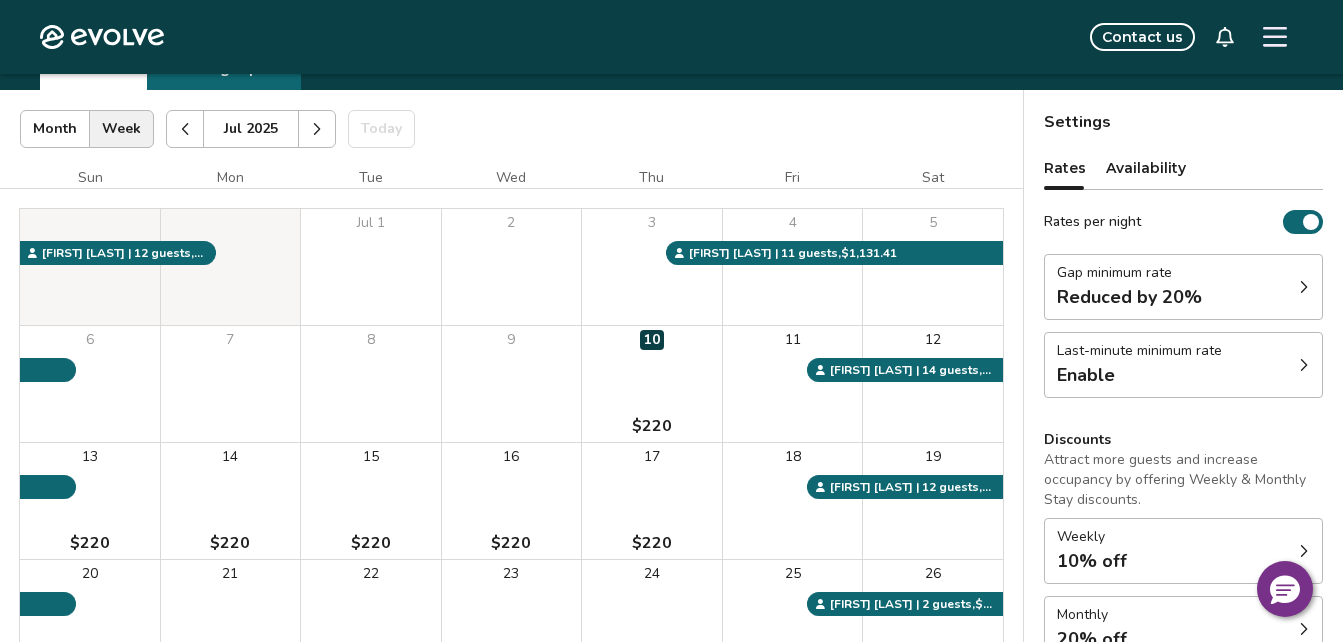 click on "Last-minute minimum rate Enable" at bounding box center (1183, 365) 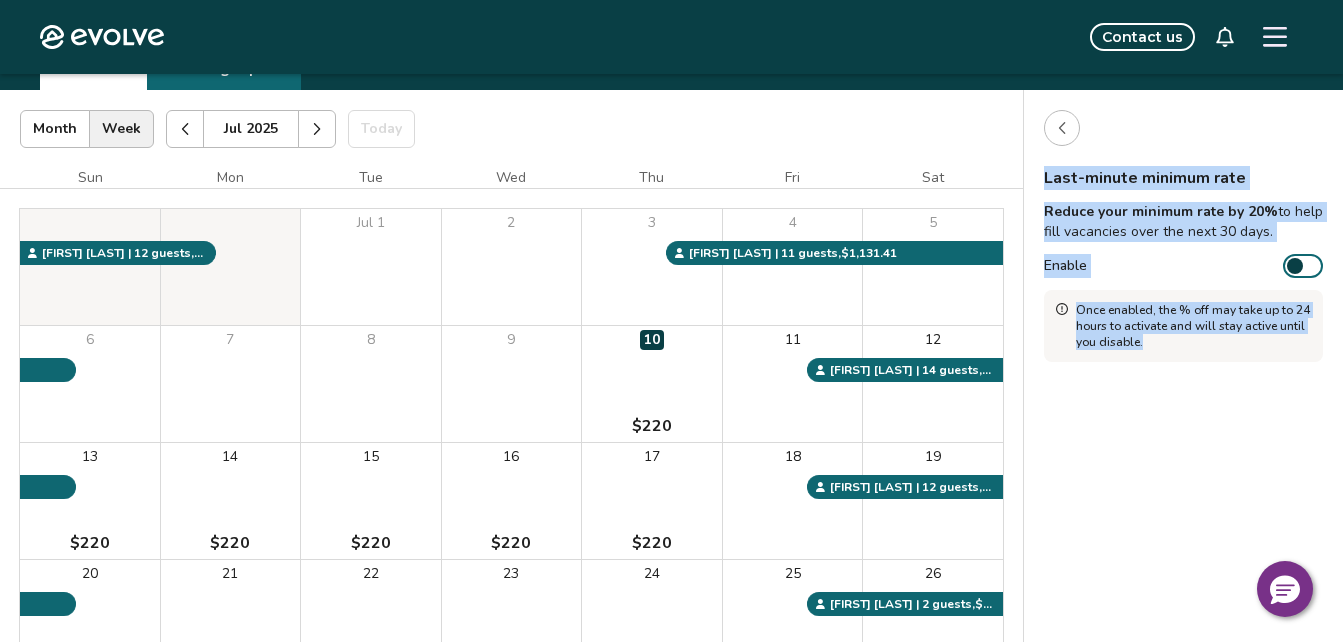 drag, startPoint x: 1044, startPoint y: 178, endPoint x: 1281, endPoint y: 354, distance: 295.2033 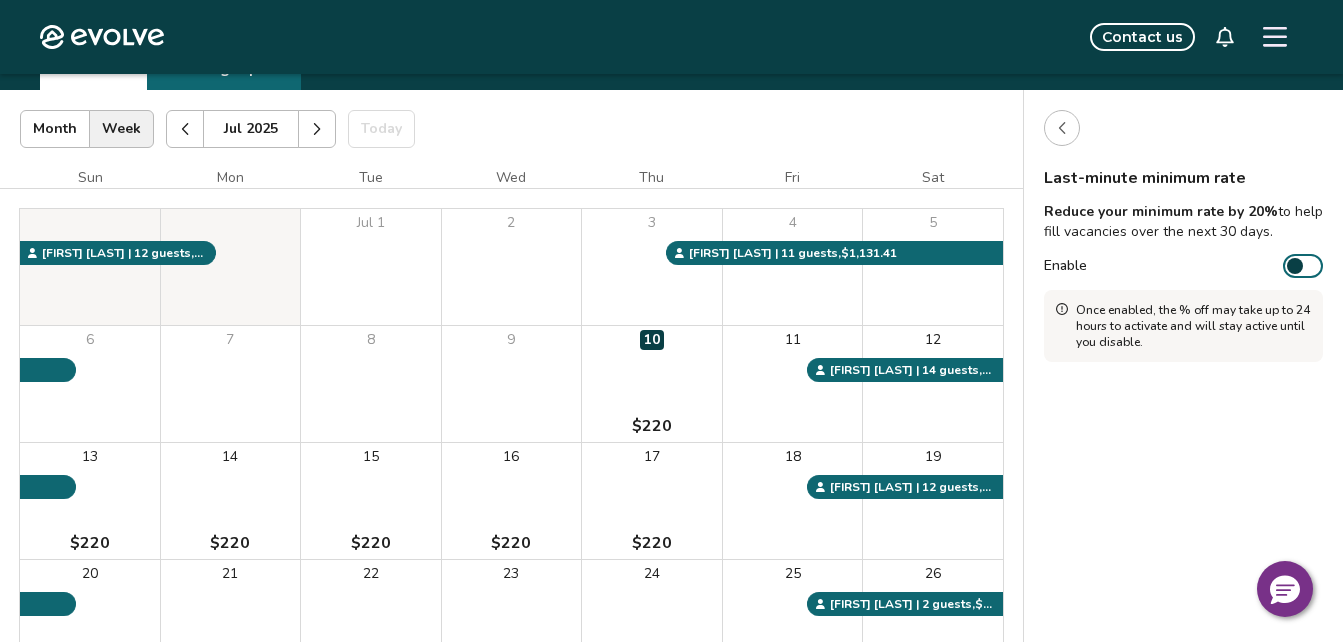 click 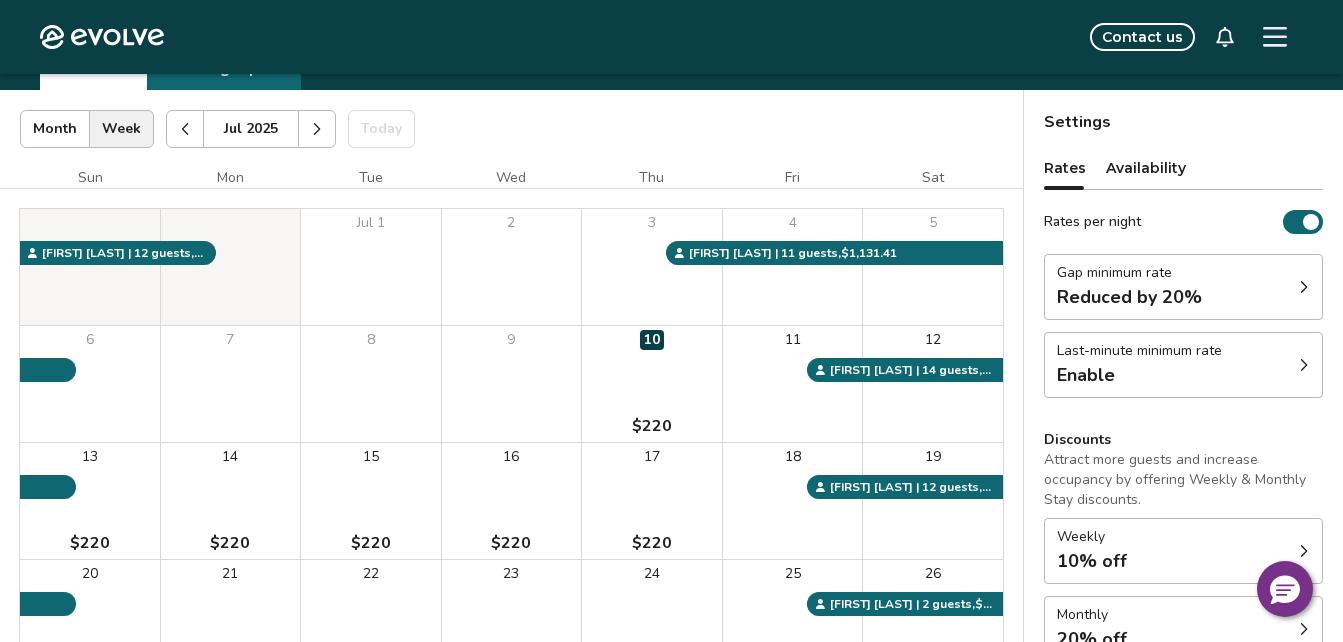 click on "Gap minimum rate Reduced by 20%" at bounding box center (1183, 287) 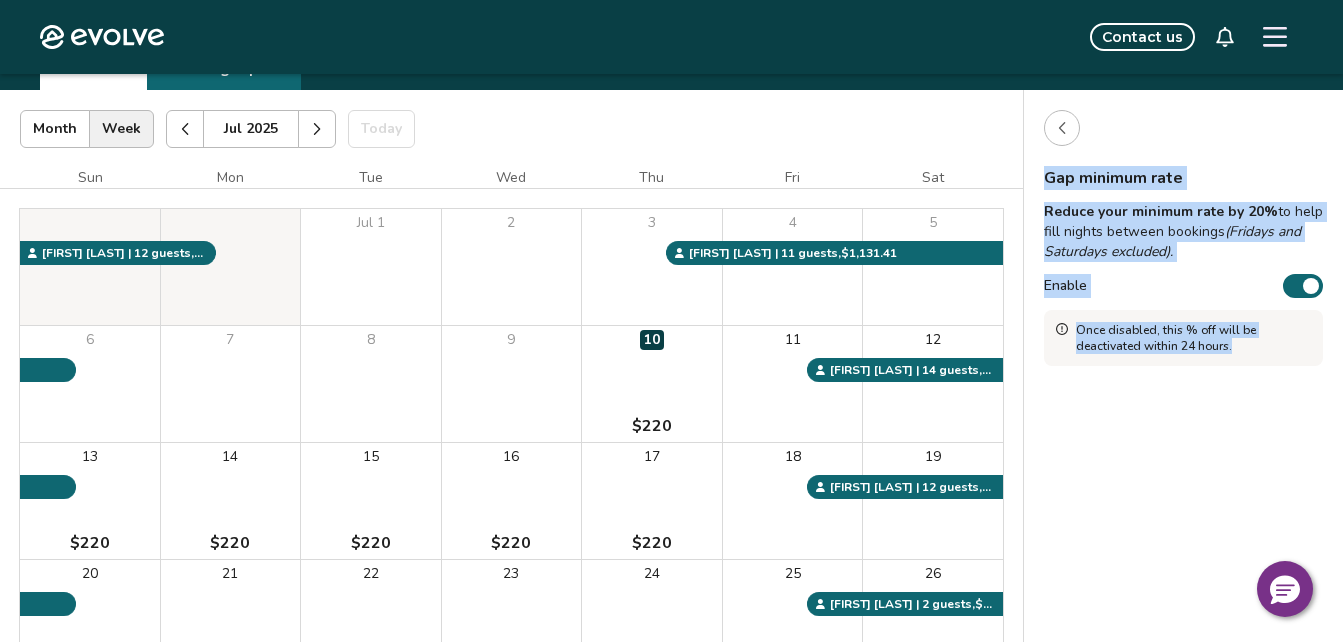 drag, startPoint x: 1049, startPoint y: 176, endPoint x: 1262, endPoint y: 361, distance: 282.12408 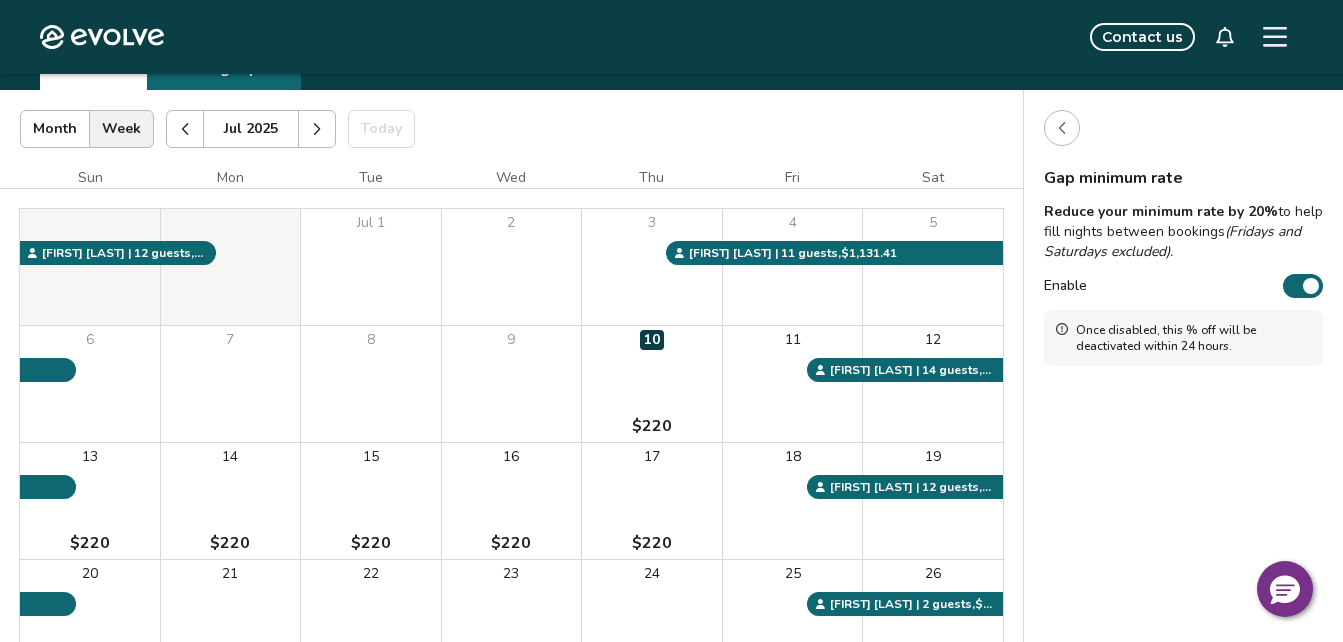 click on "Enable" at bounding box center (1303, 286) 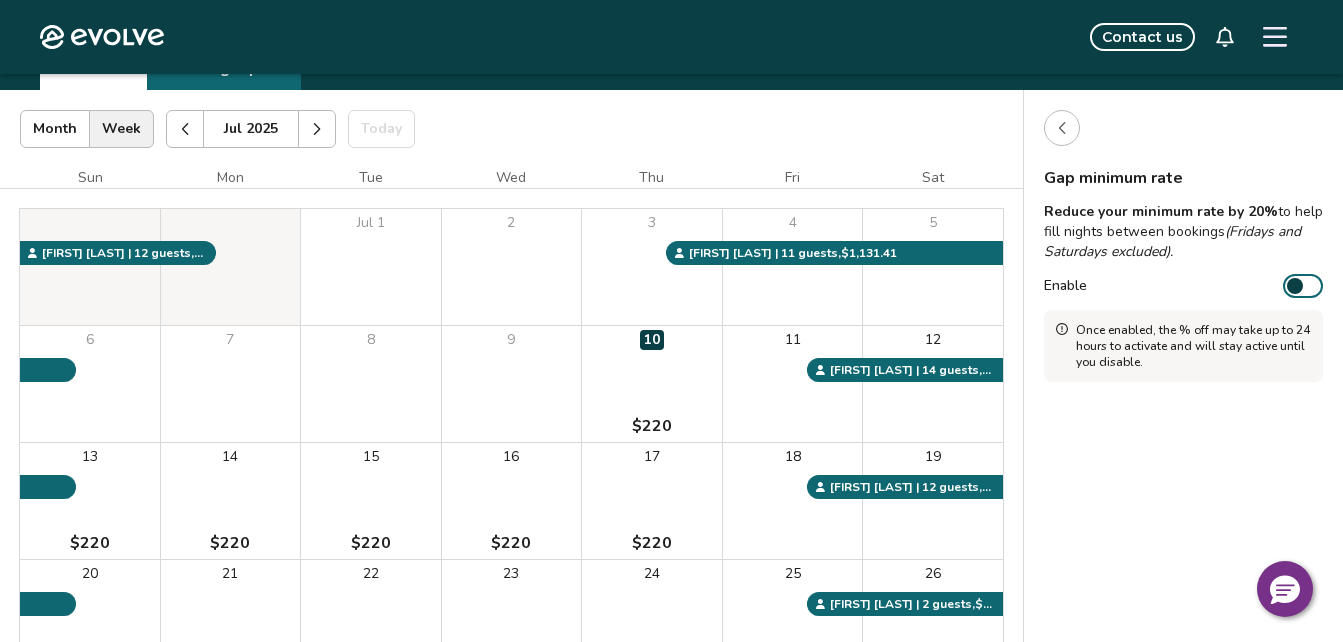 click 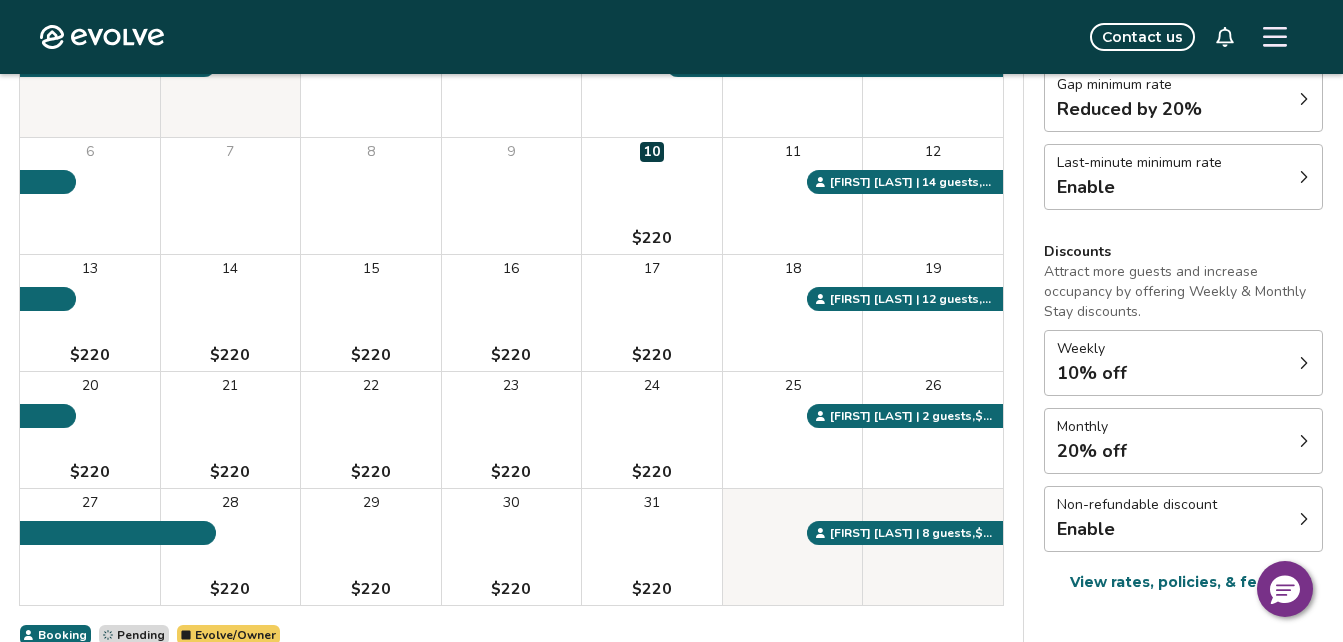 scroll, scrollTop: 292, scrollLeft: 0, axis: vertical 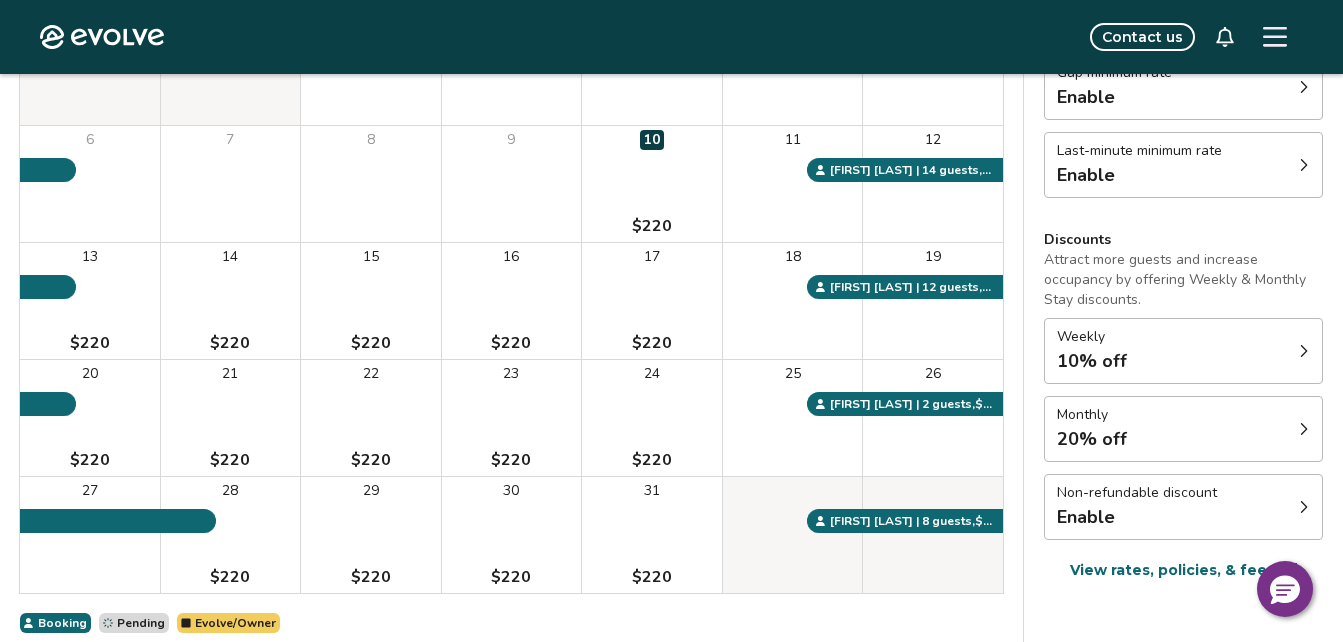 click on "Weekly 10% off" at bounding box center [1183, 351] 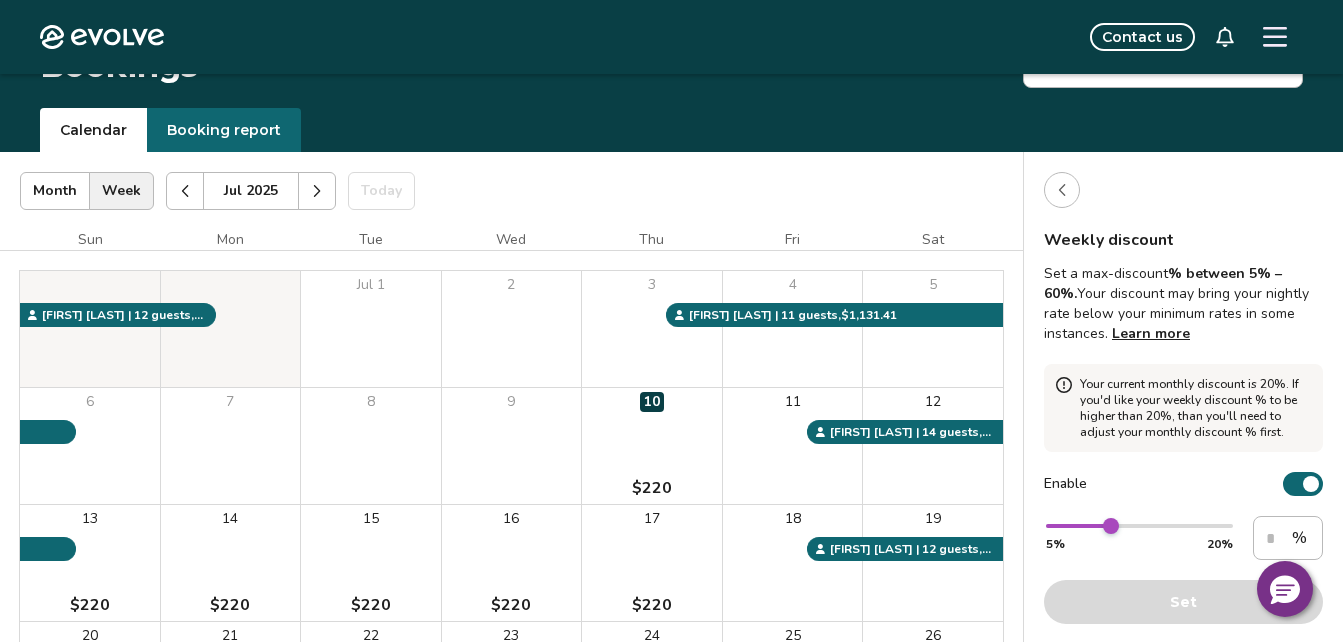 scroll, scrollTop: 0, scrollLeft: 0, axis: both 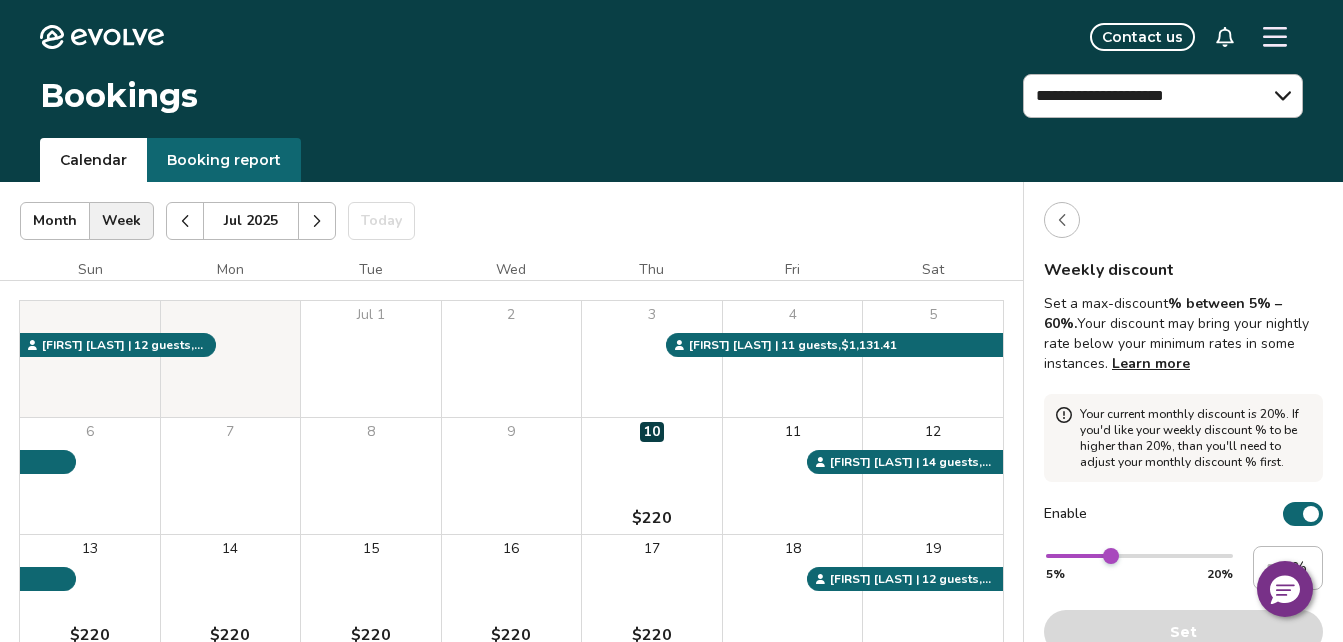click 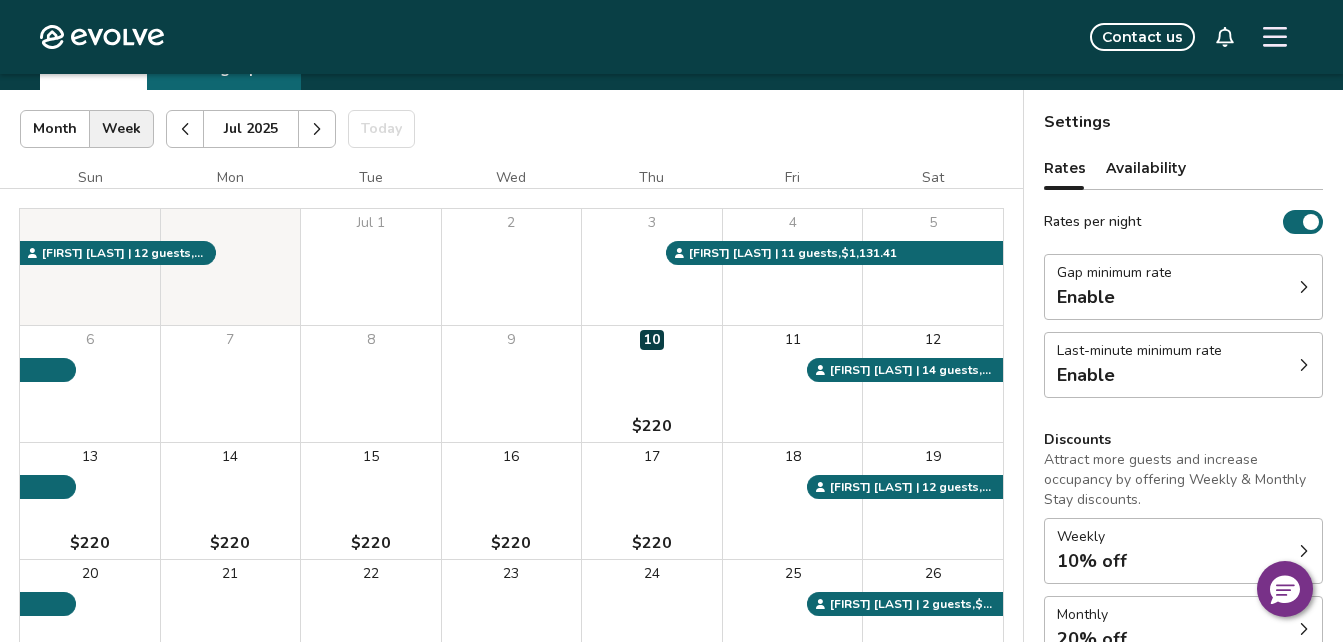 scroll, scrollTop: 0, scrollLeft: 0, axis: both 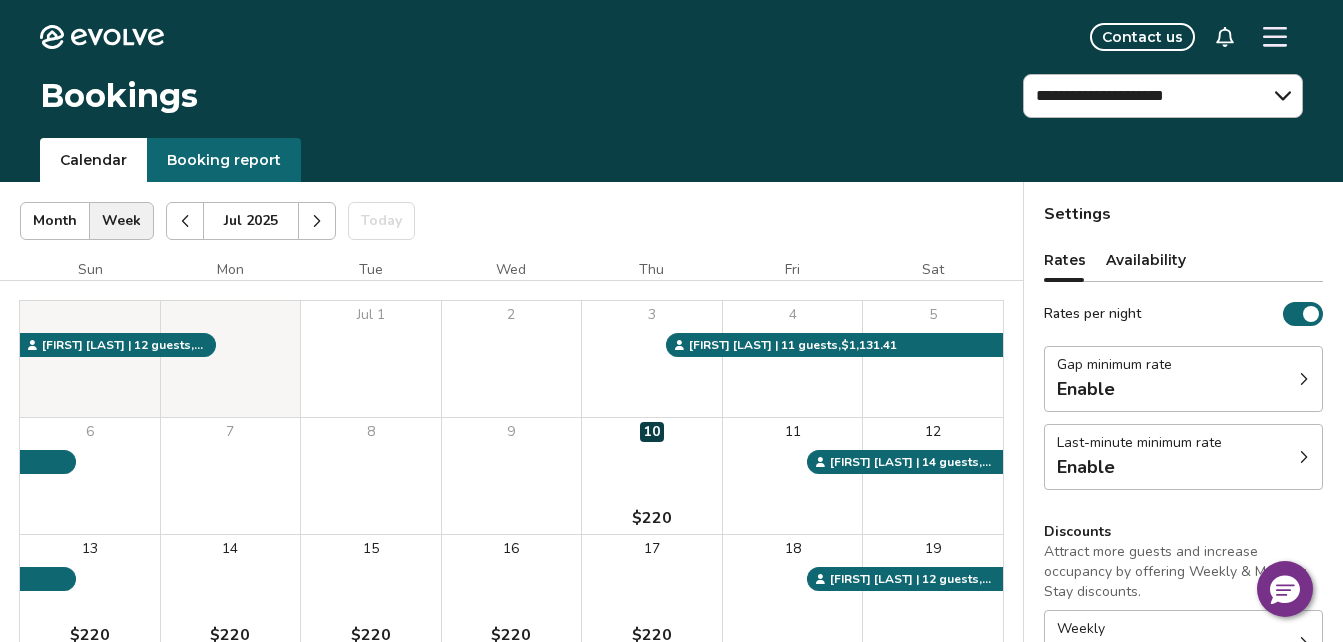click at bounding box center [317, 221] 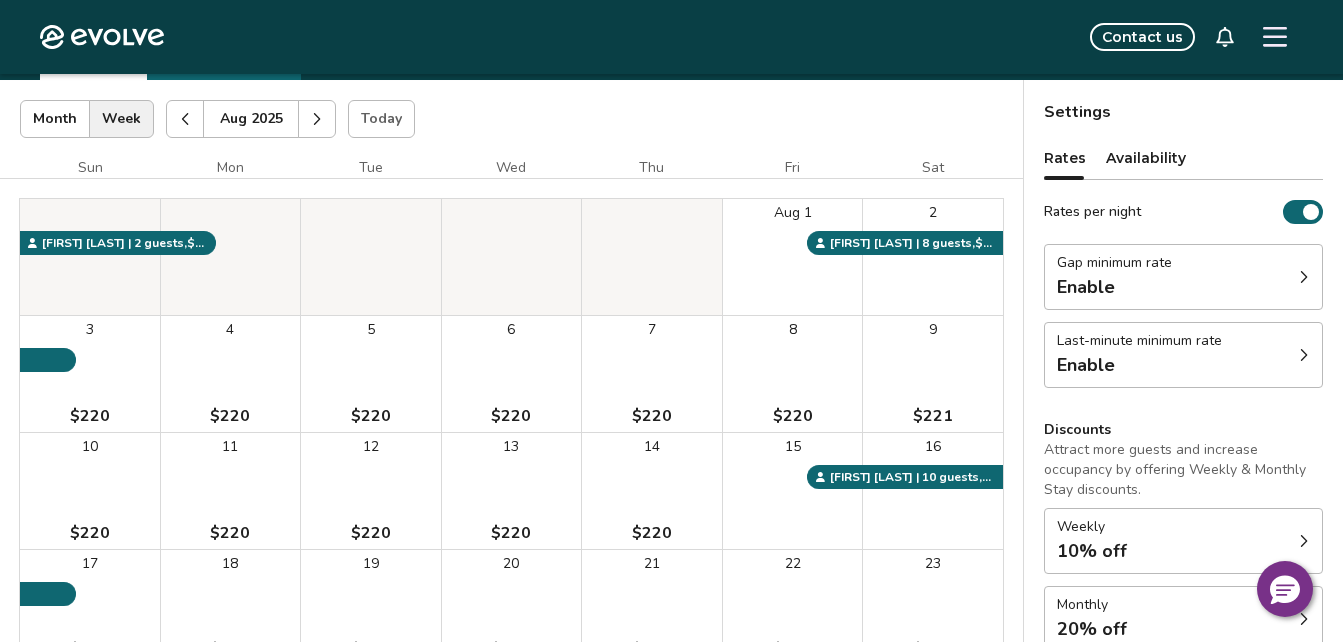 scroll, scrollTop: 100, scrollLeft: 0, axis: vertical 